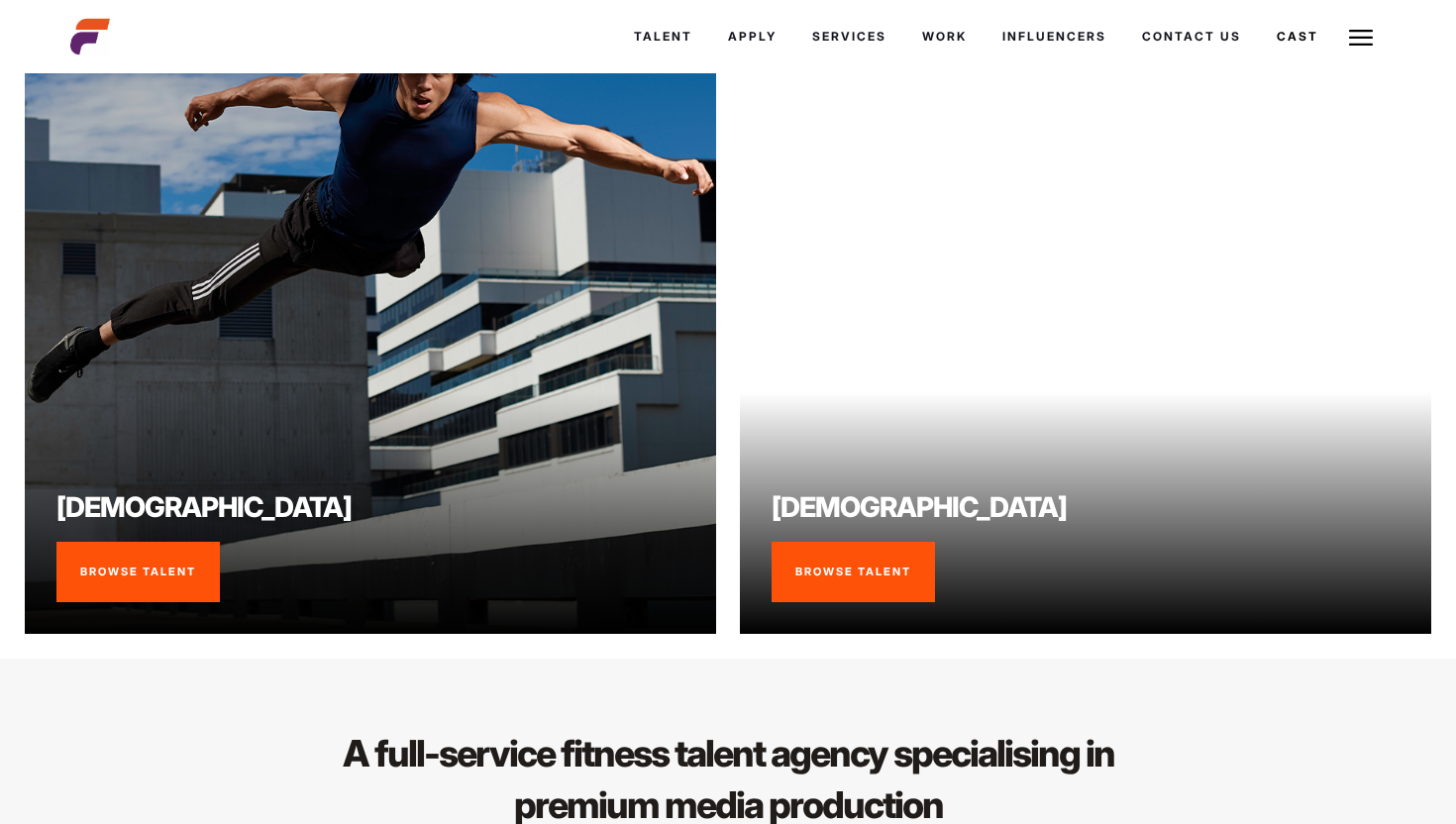 scroll, scrollTop: 1457, scrollLeft: 0, axis: vertical 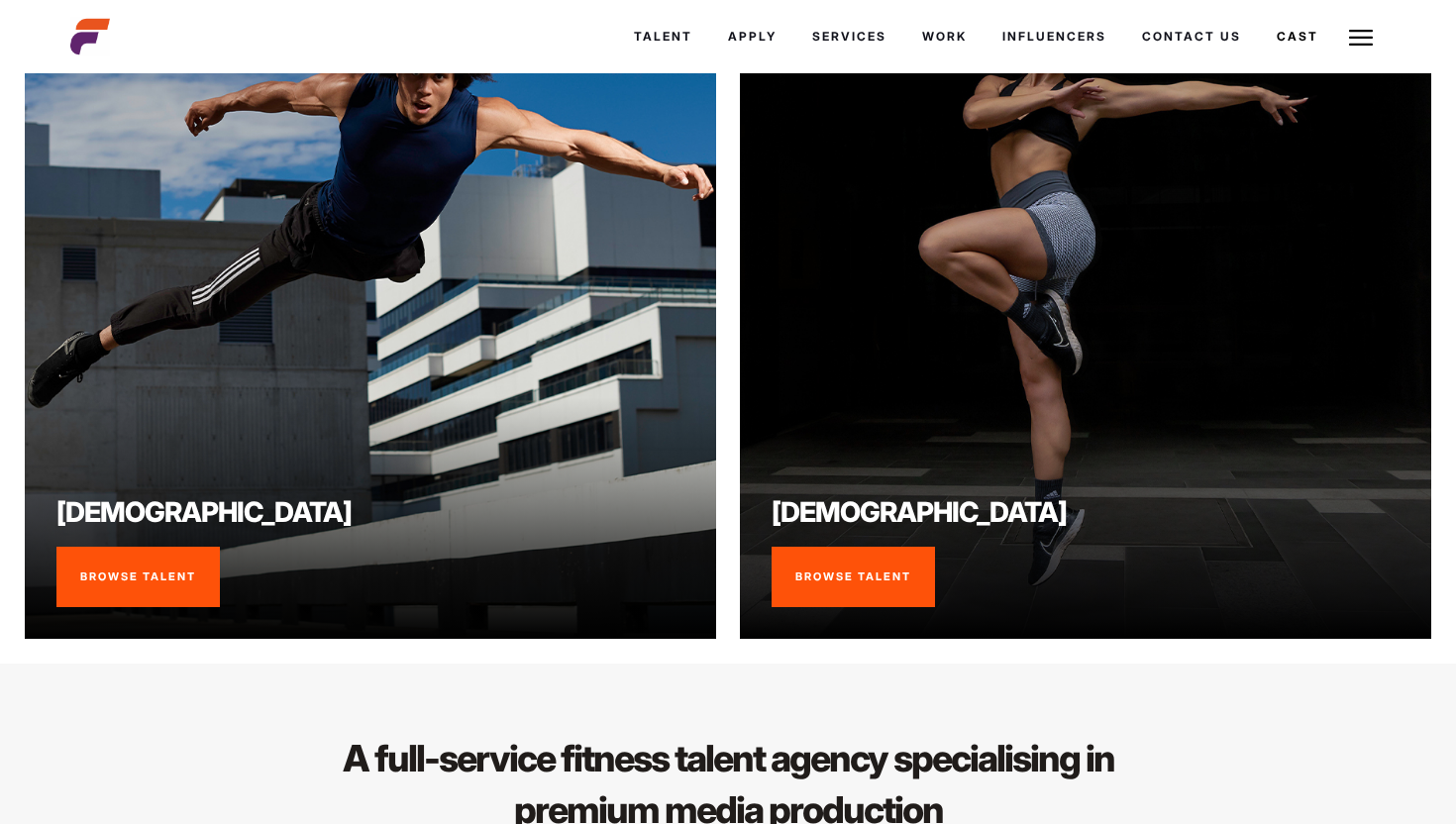 click on "Browse Talent" at bounding box center [138, 577] 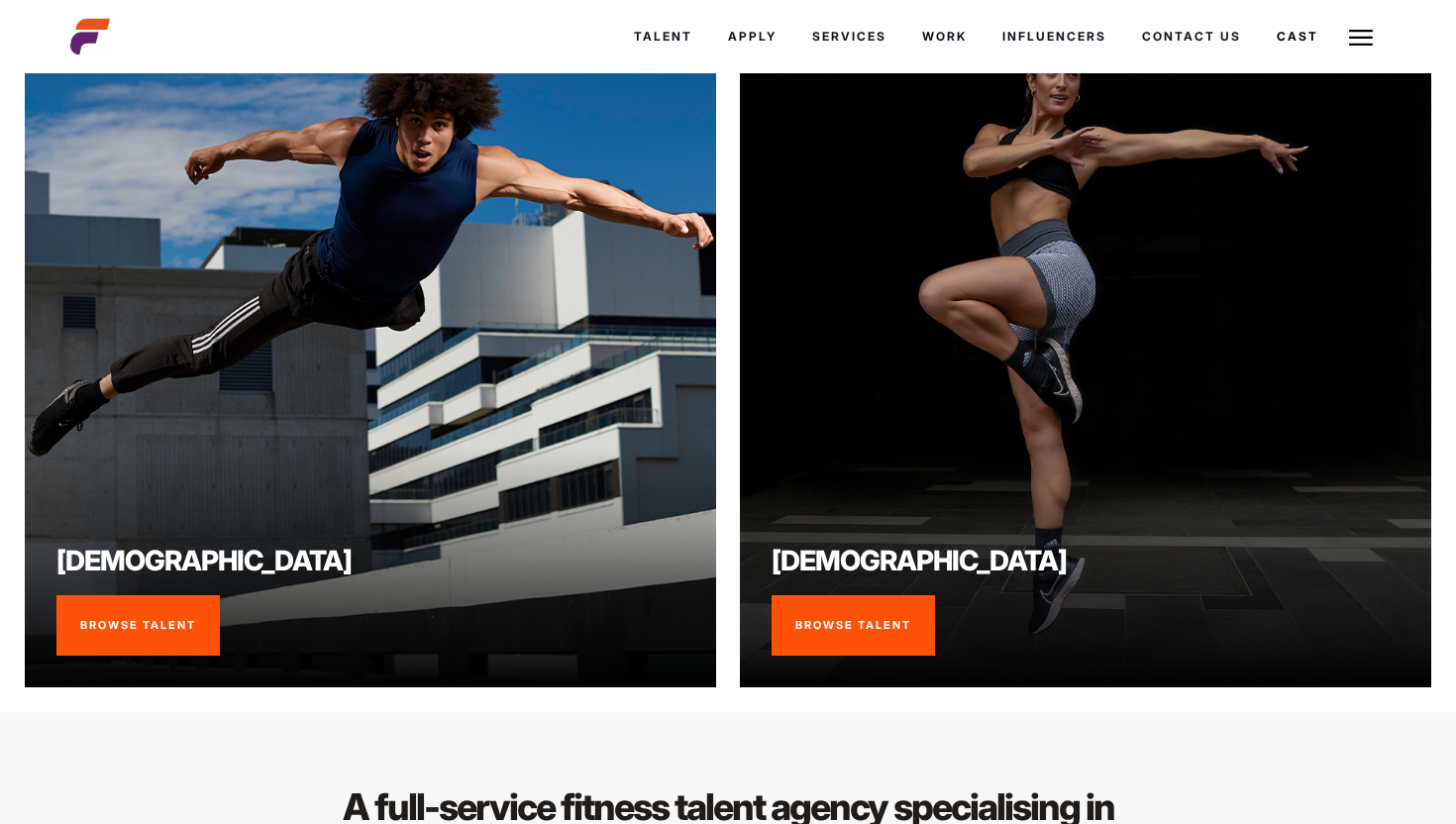 scroll, scrollTop: 1410, scrollLeft: 0, axis: vertical 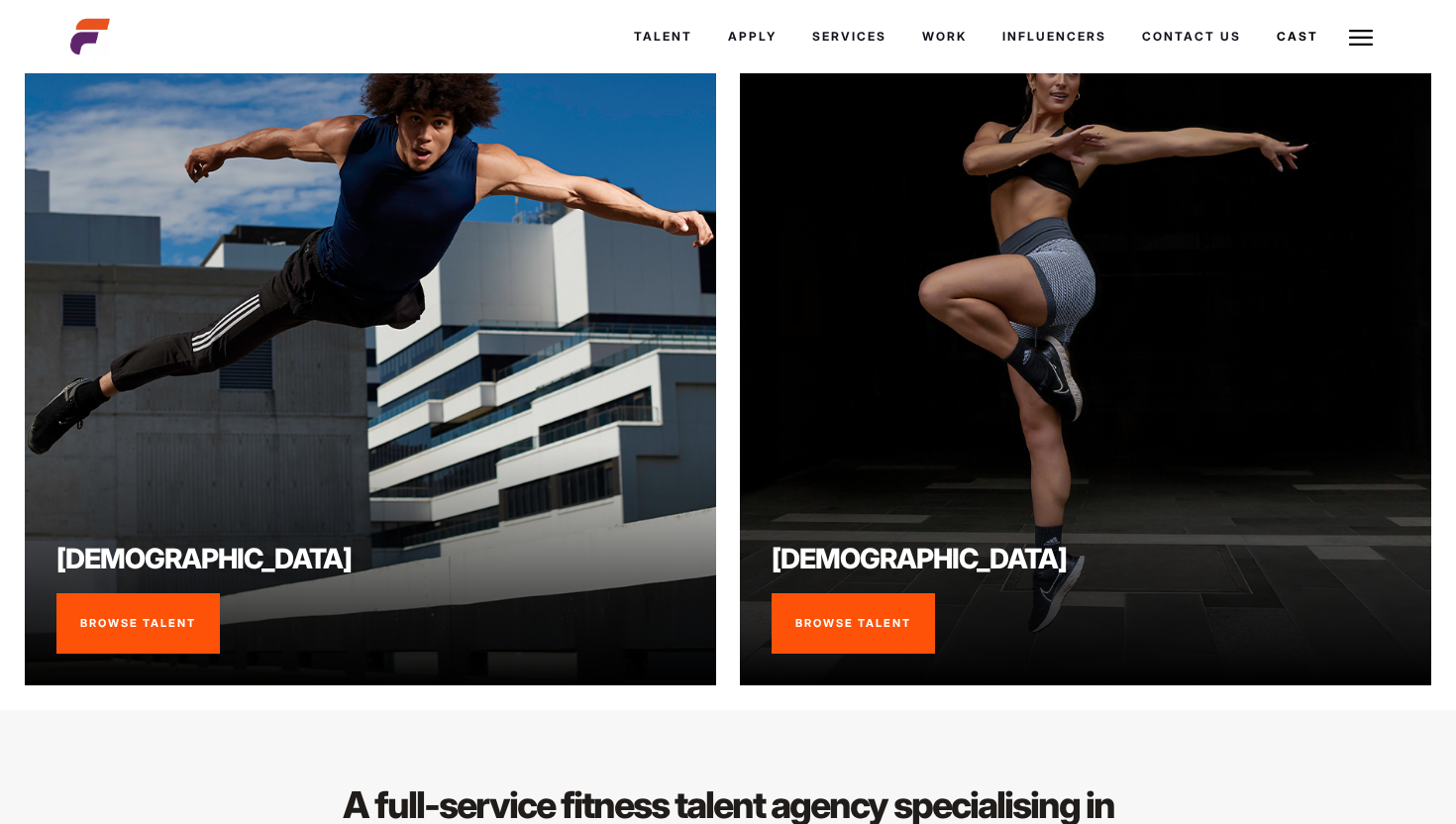 click on "Browse Talent" at bounding box center (138, 624) 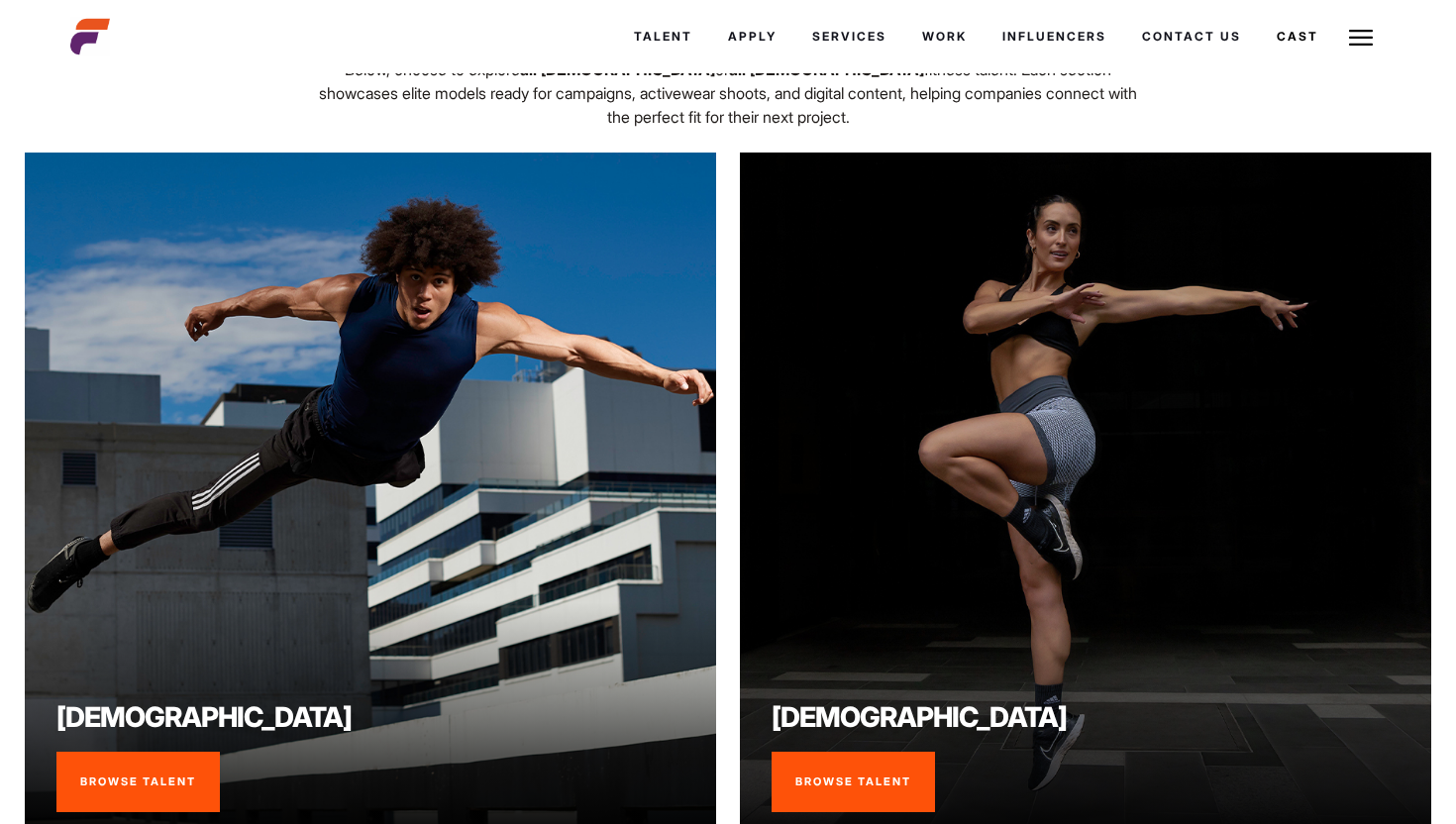 scroll, scrollTop: 1234, scrollLeft: 0, axis: vertical 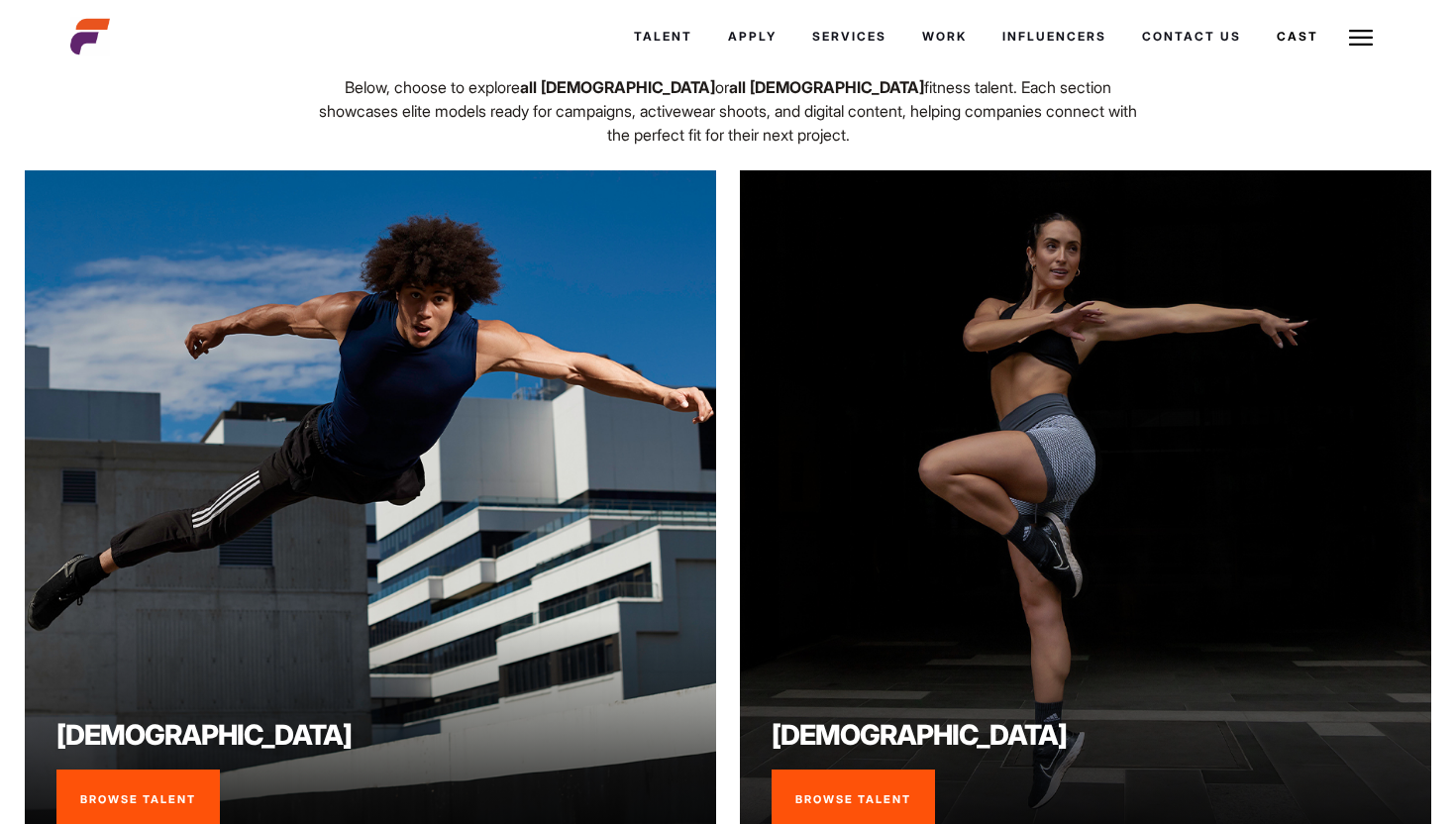 click on "Browse Talent" at bounding box center [138, 800] 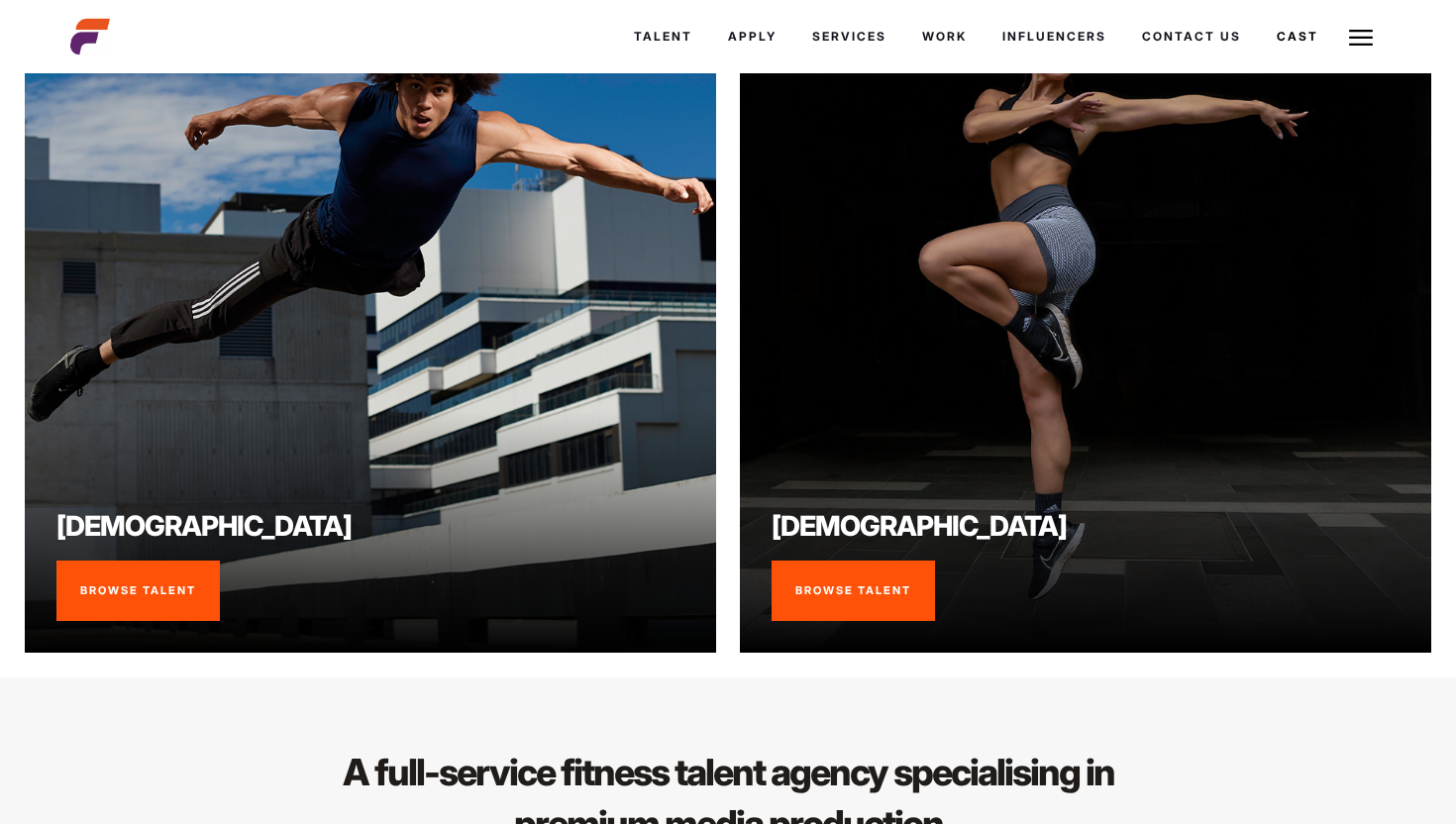 scroll, scrollTop: 1533, scrollLeft: 0, axis: vertical 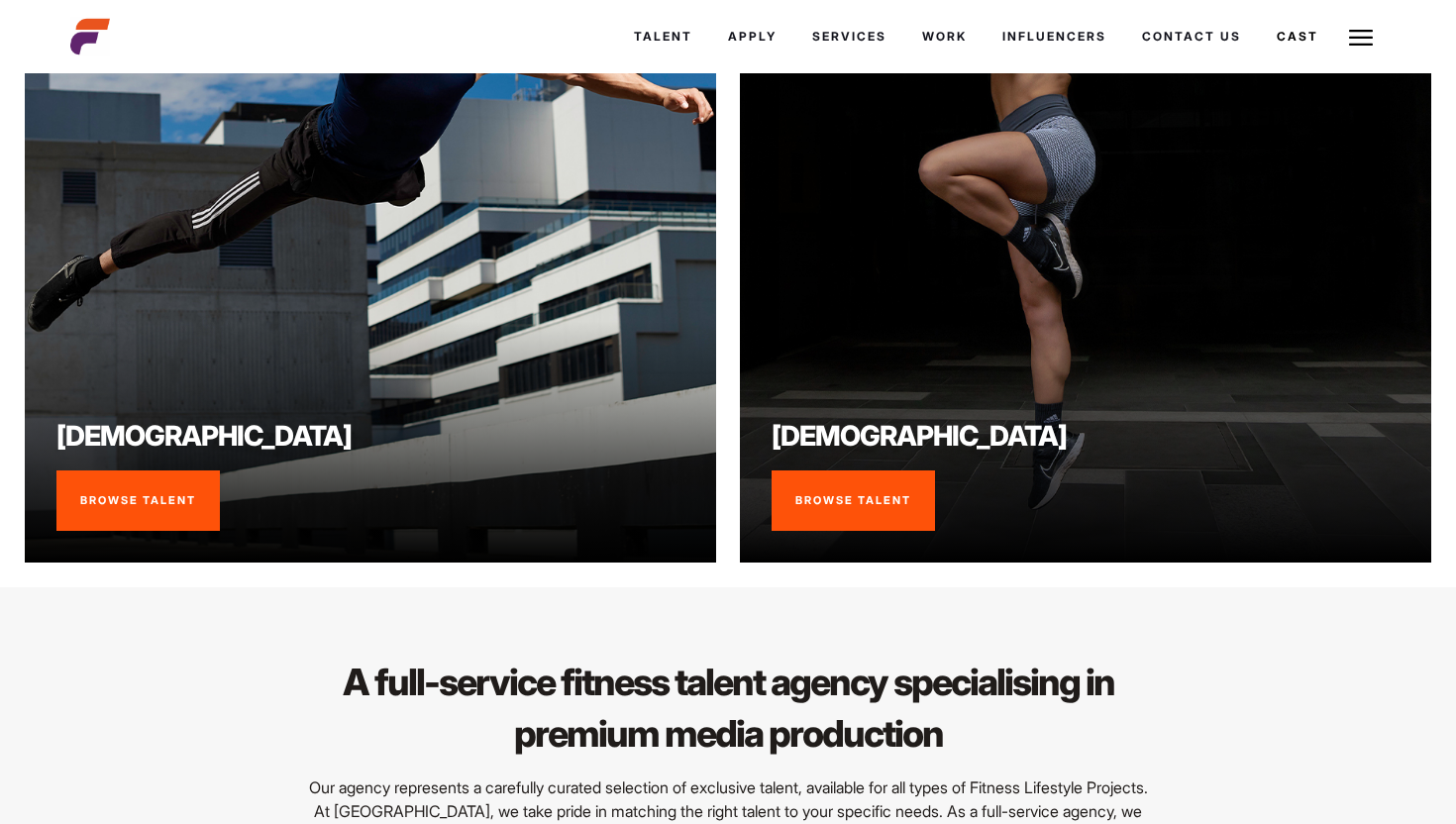 click on "Browse Talent" at bounding box center (138, 501) 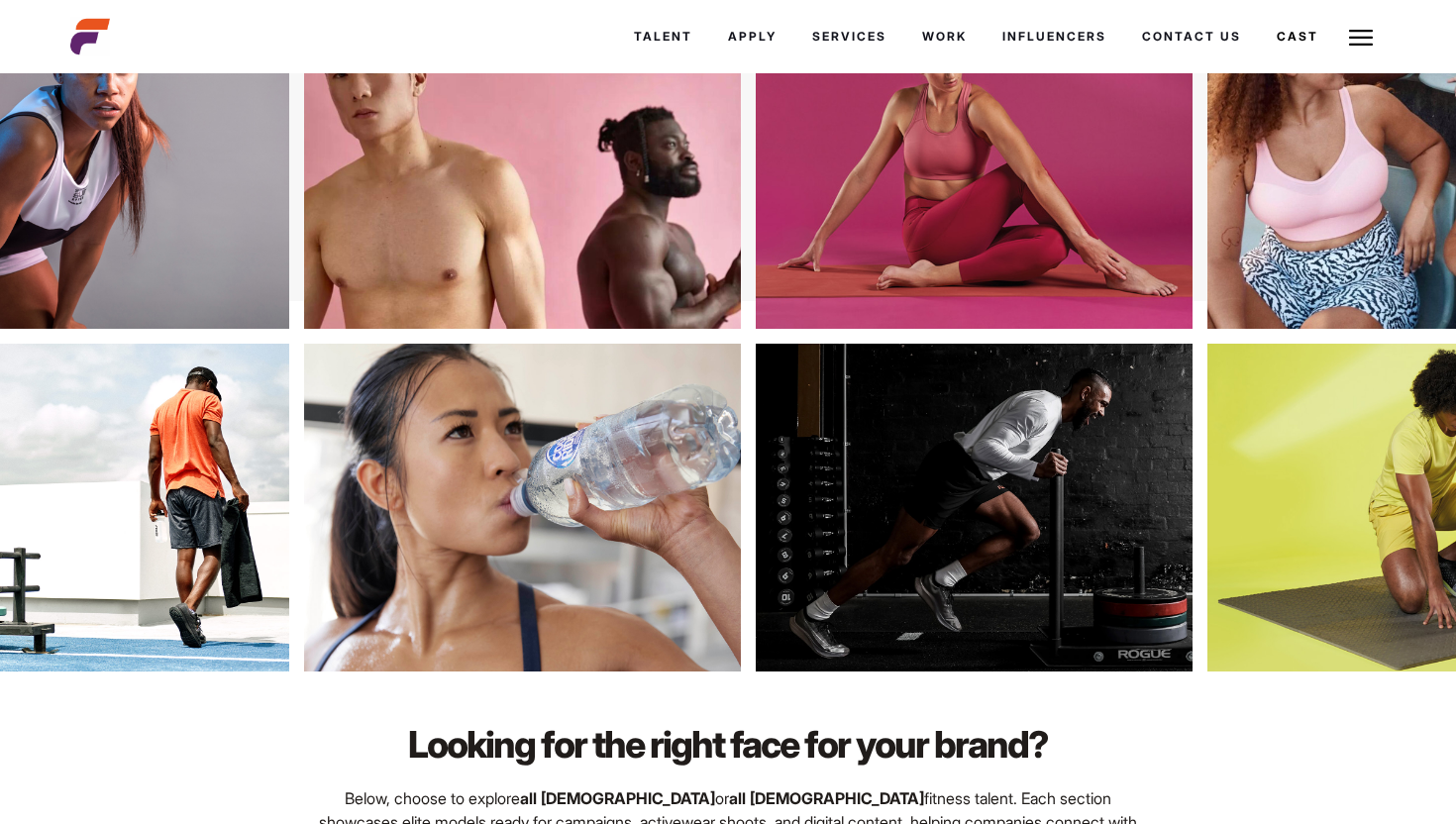 scroll, scrollTop: 522, scrollLeft: 0, axis: vertical 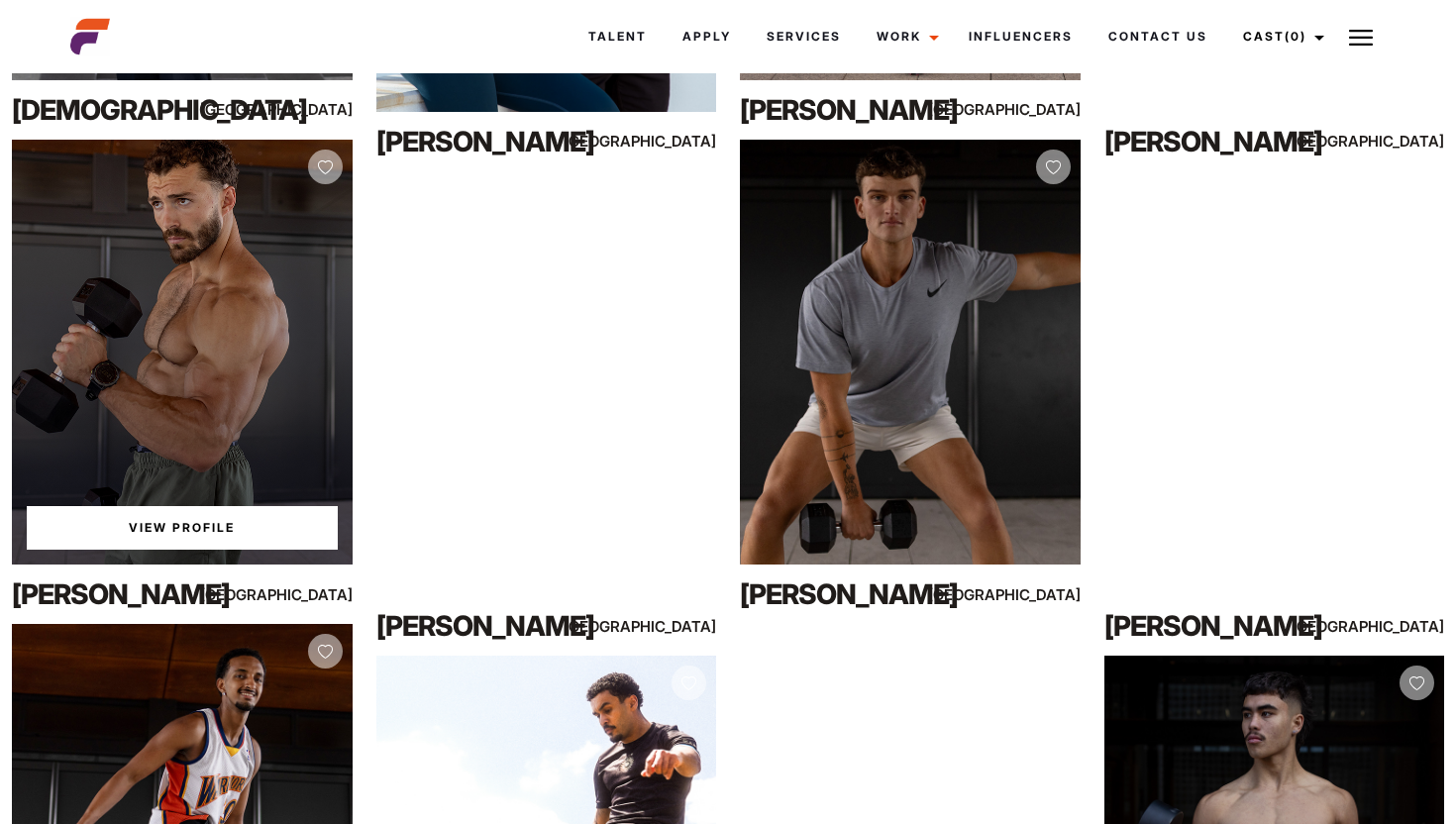 click on "View Profile" at bounding box center [182, 528] 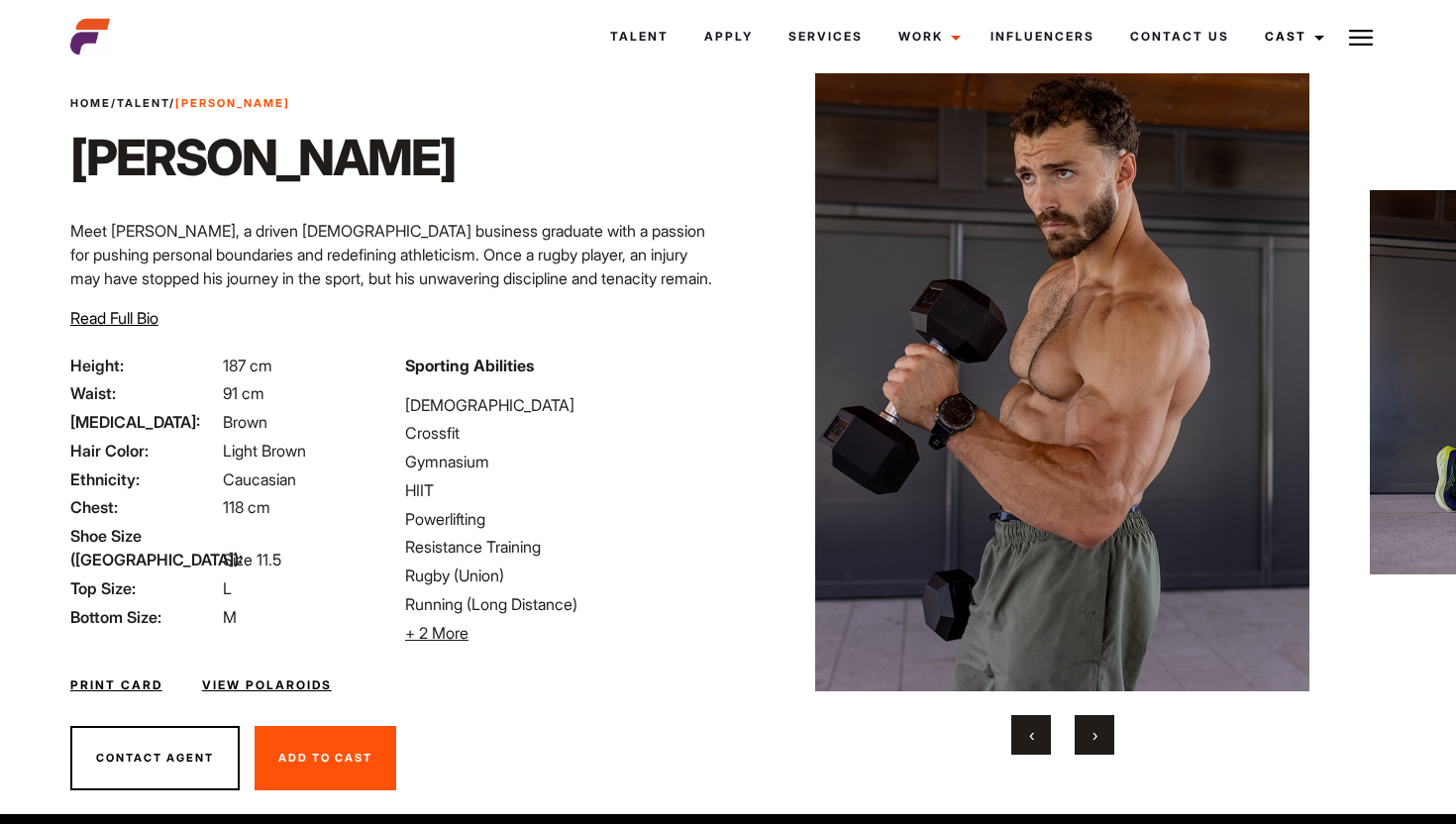 scroll, scrollTop: 0, scrollLeft: 0, axis: both 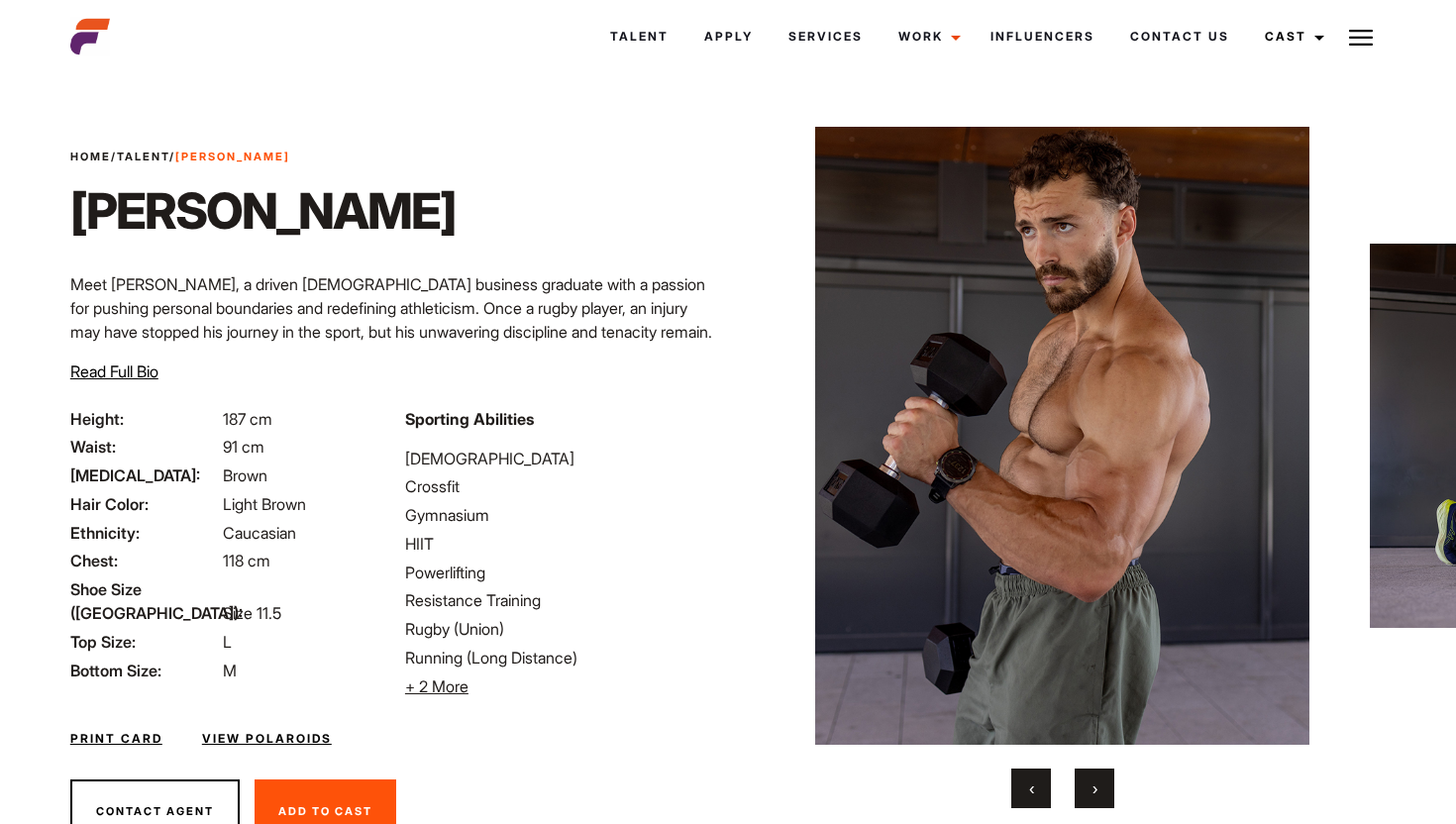 click on "Read Full Bio
Hide Full Bio" at bounding box center (114, 371) 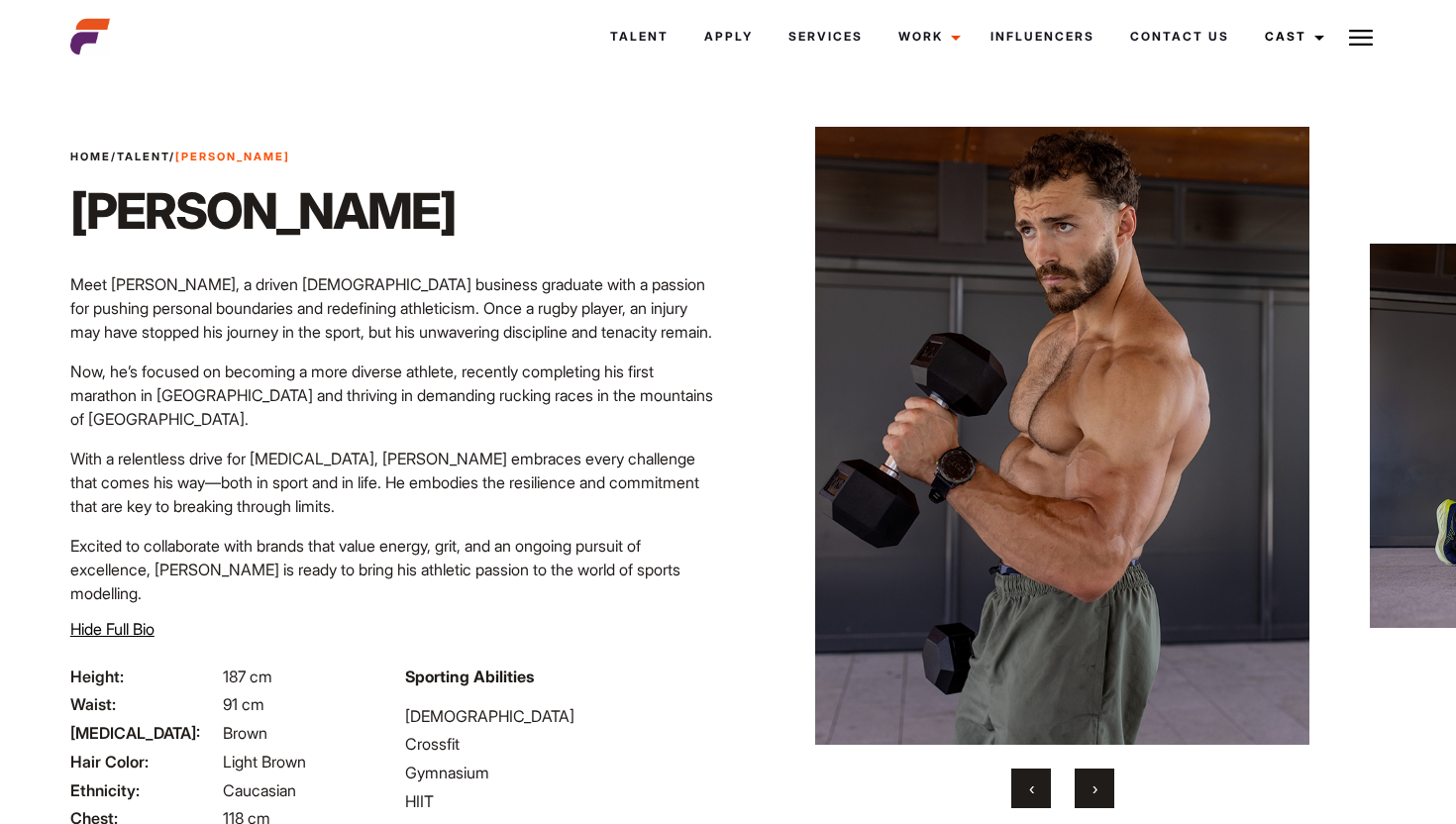 click on "›" at bounding box center (1094, 788) 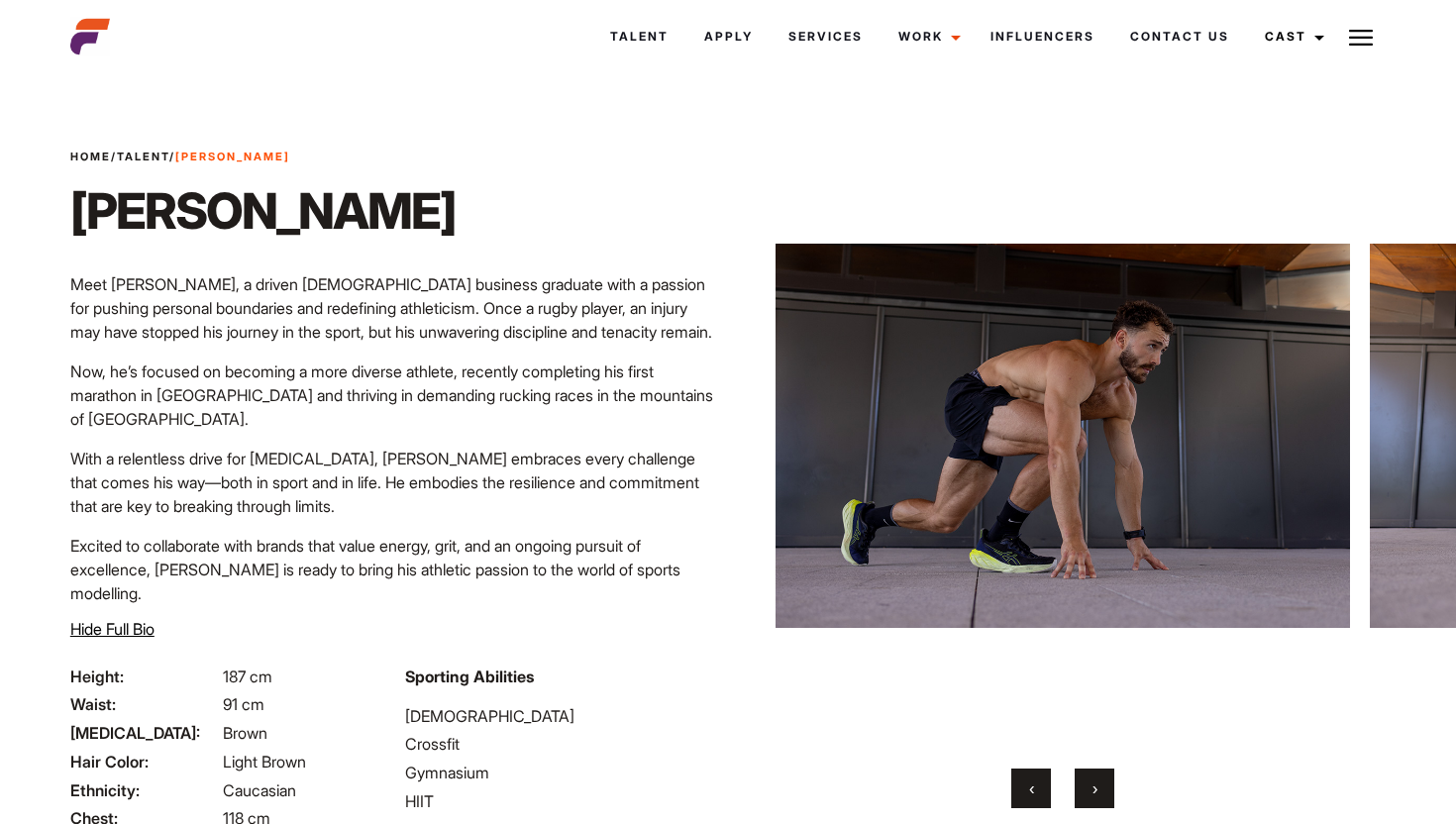 click on "›" at bounding box center (1094, 788) 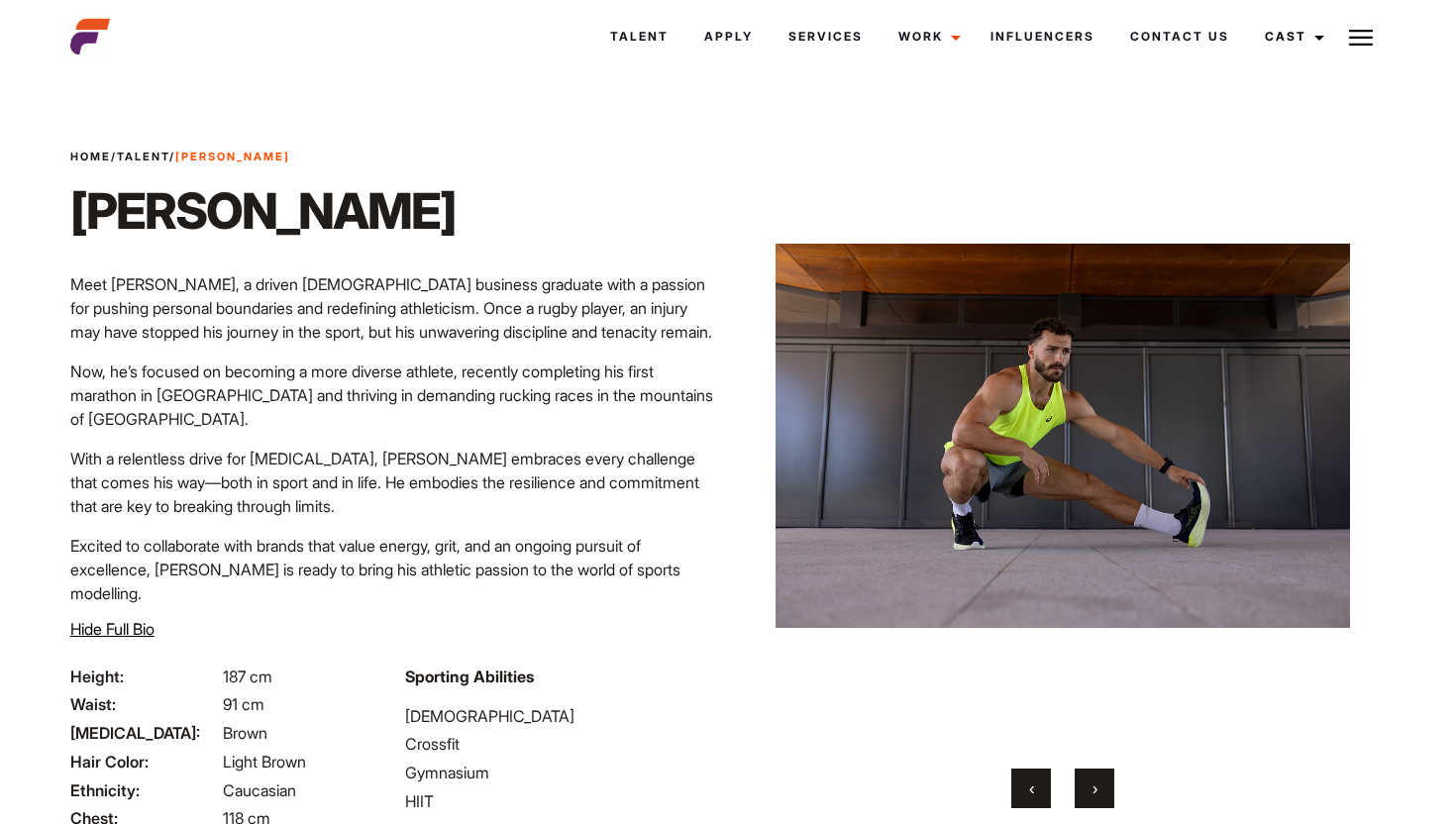 click on "›" at bounding box center [1094, 788] 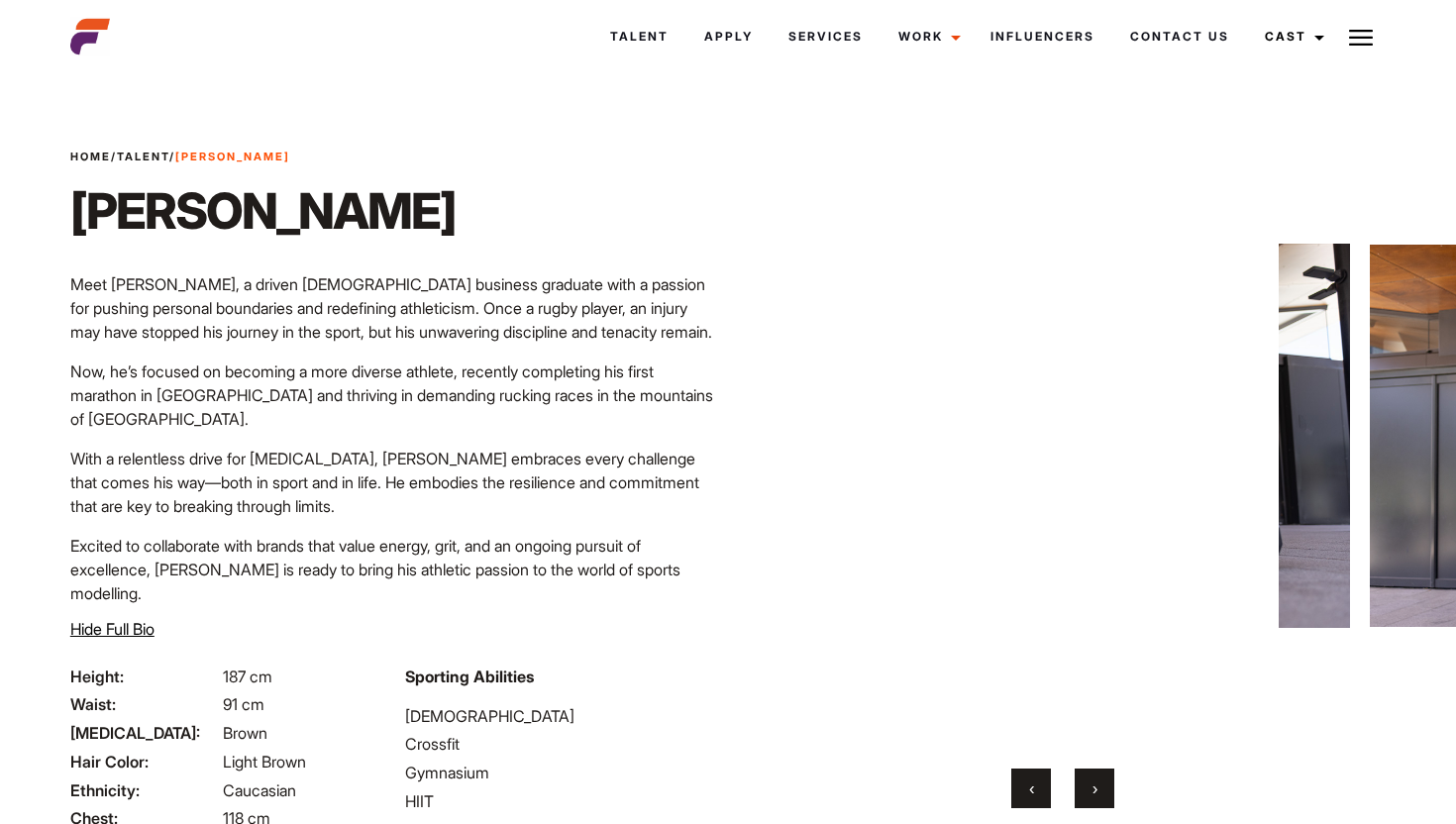 click on "›" at bounding box center [1094, 788] 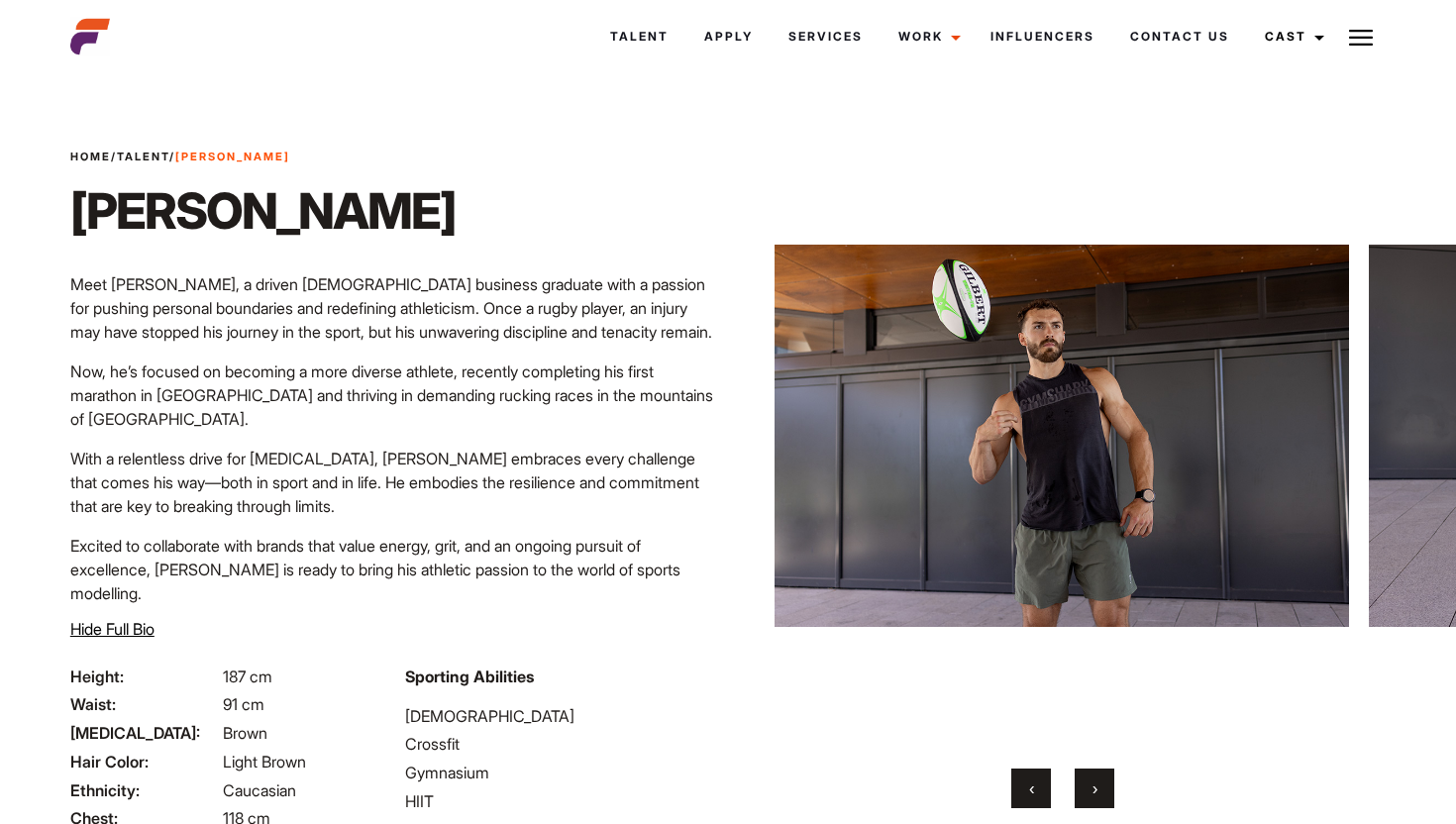 click on "›" at bounding box center [1094, 788] 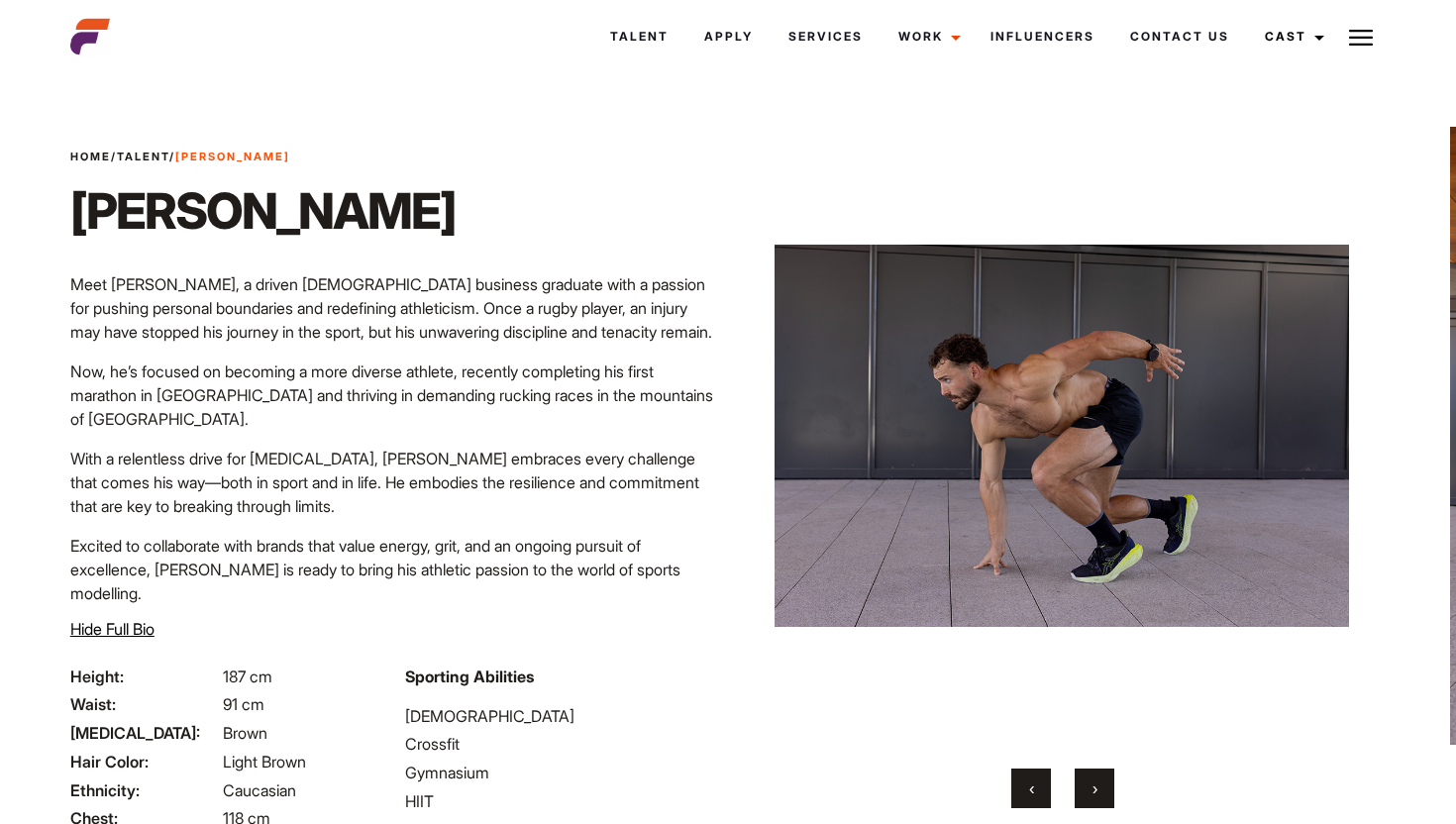 click on "›" at bounding box center [1094, 788] 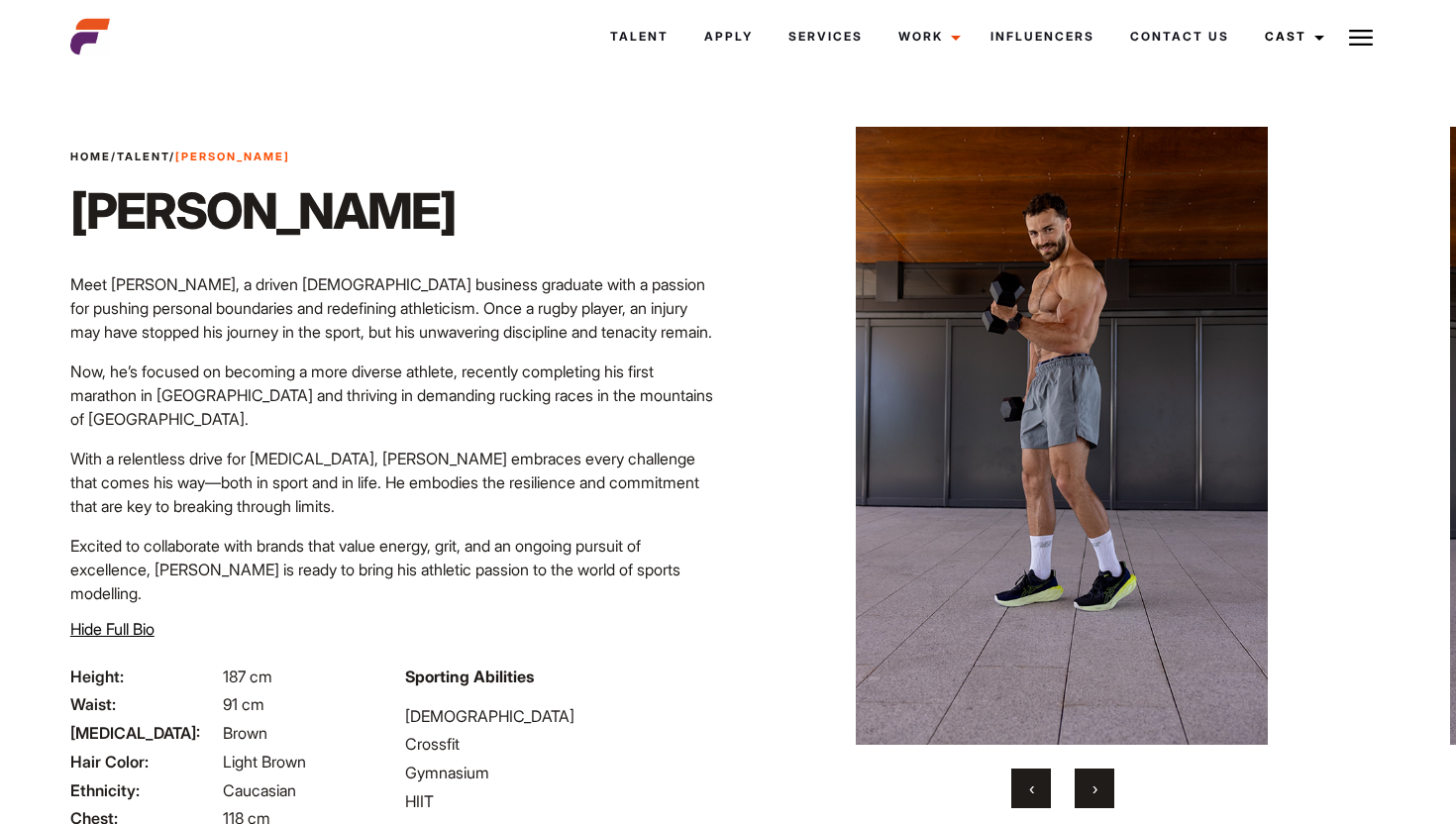 click on "›" at bounding box center [1094, 788] 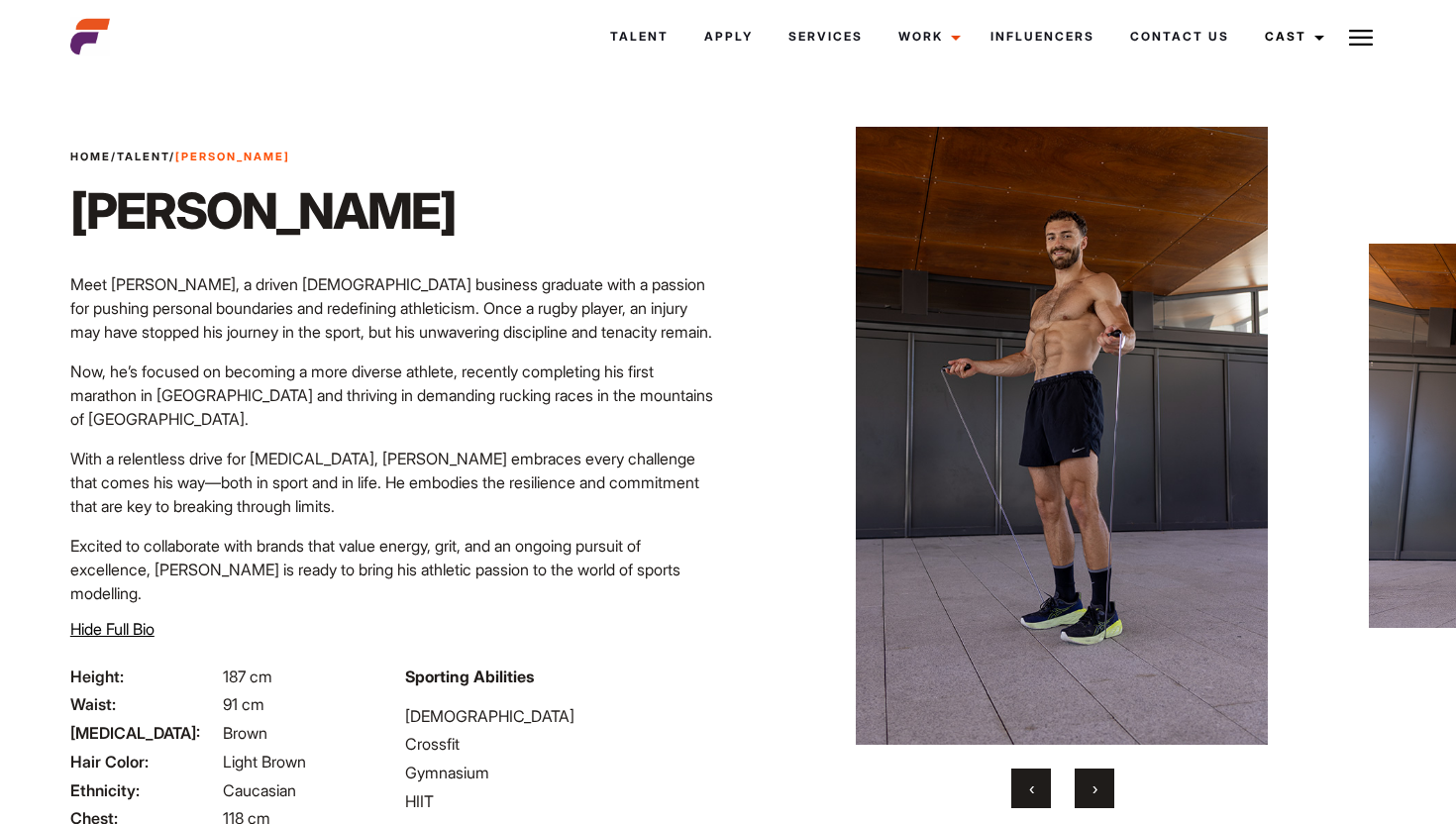 click on "›" at bounding box center [1094, 788] 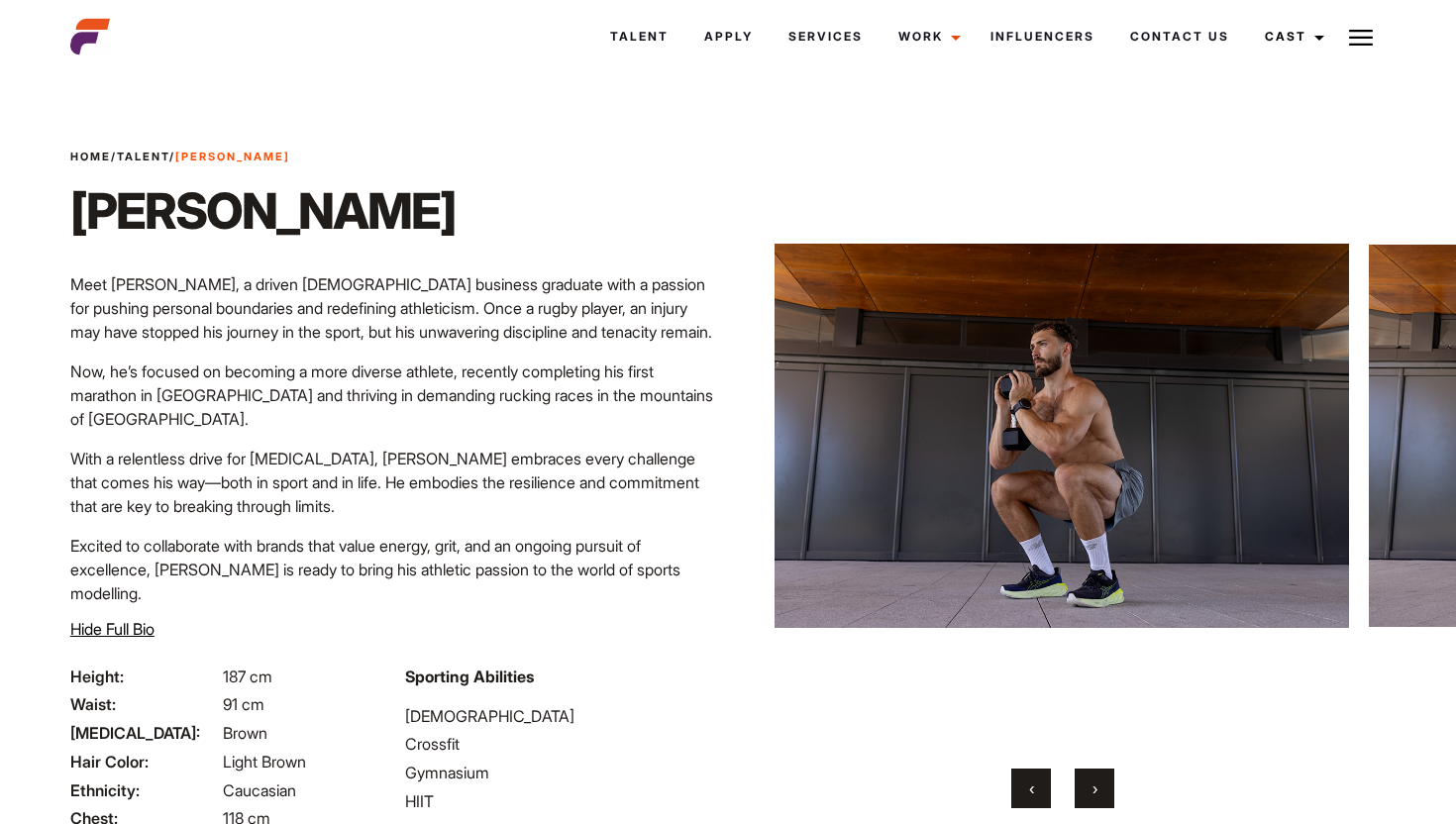 click on "›" at bounding box center [1094, 788] 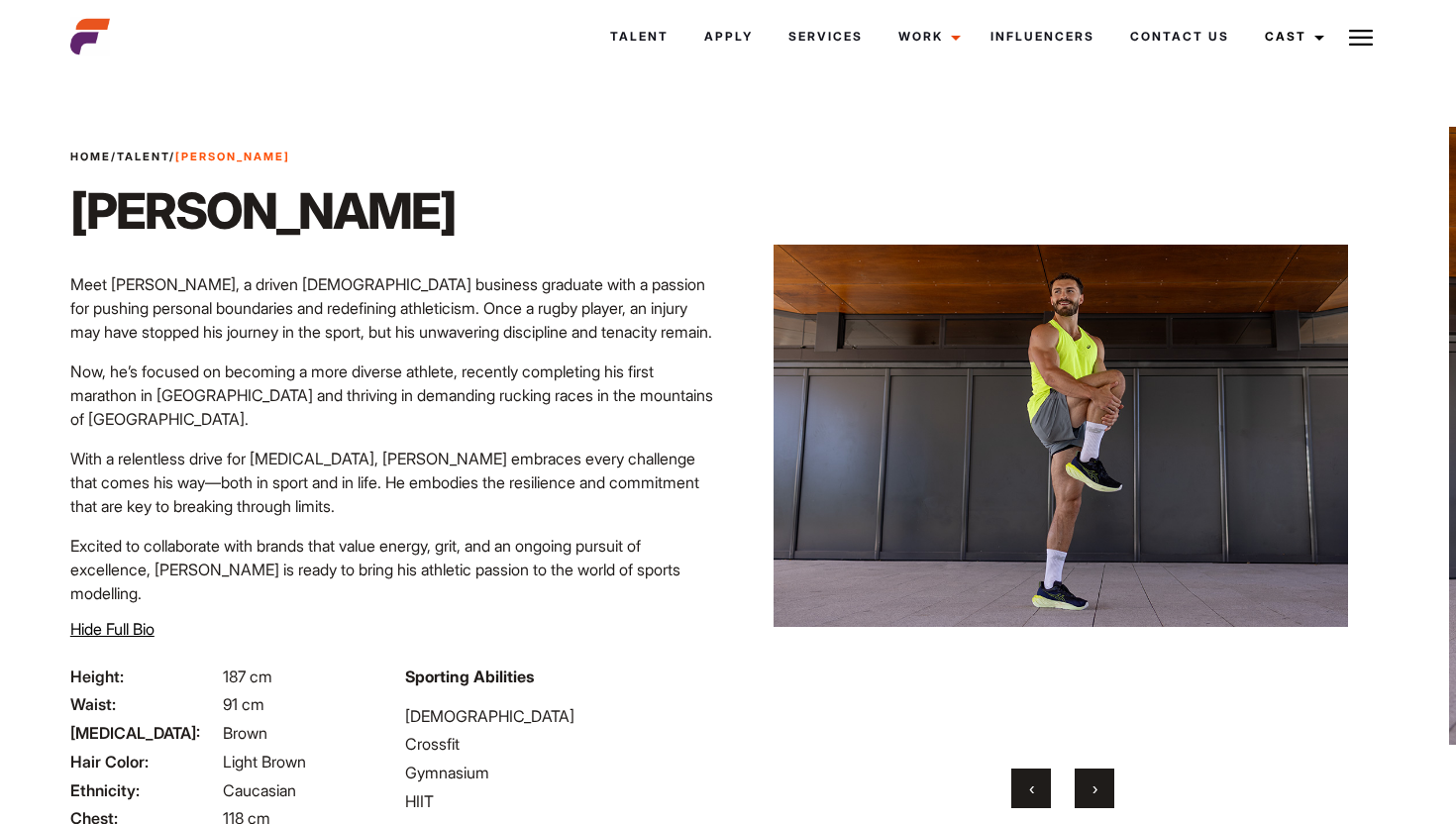 click on "›" at bounding box center (1094, 788) 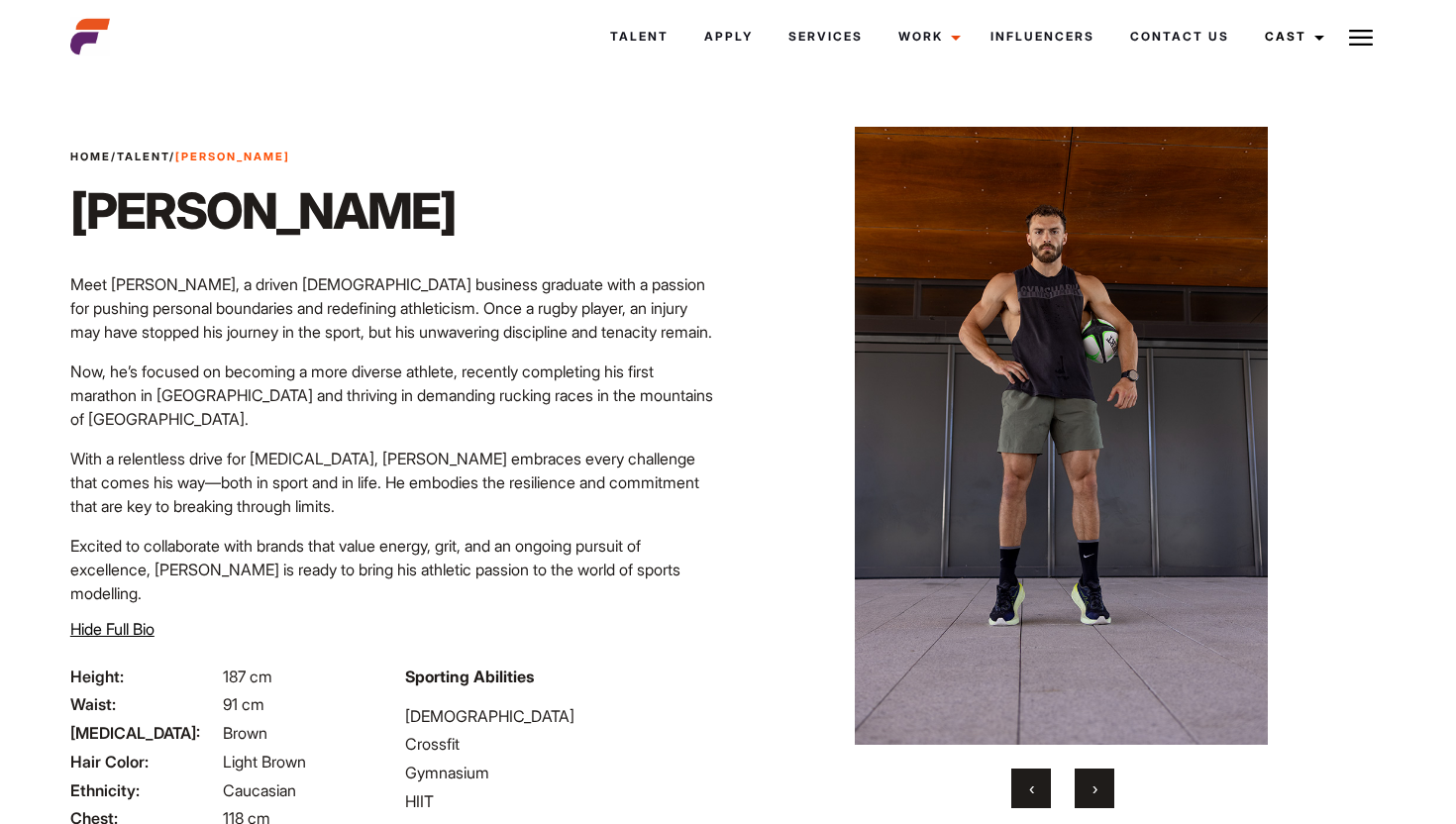 click on "›" at bounding box center [1094, 788] 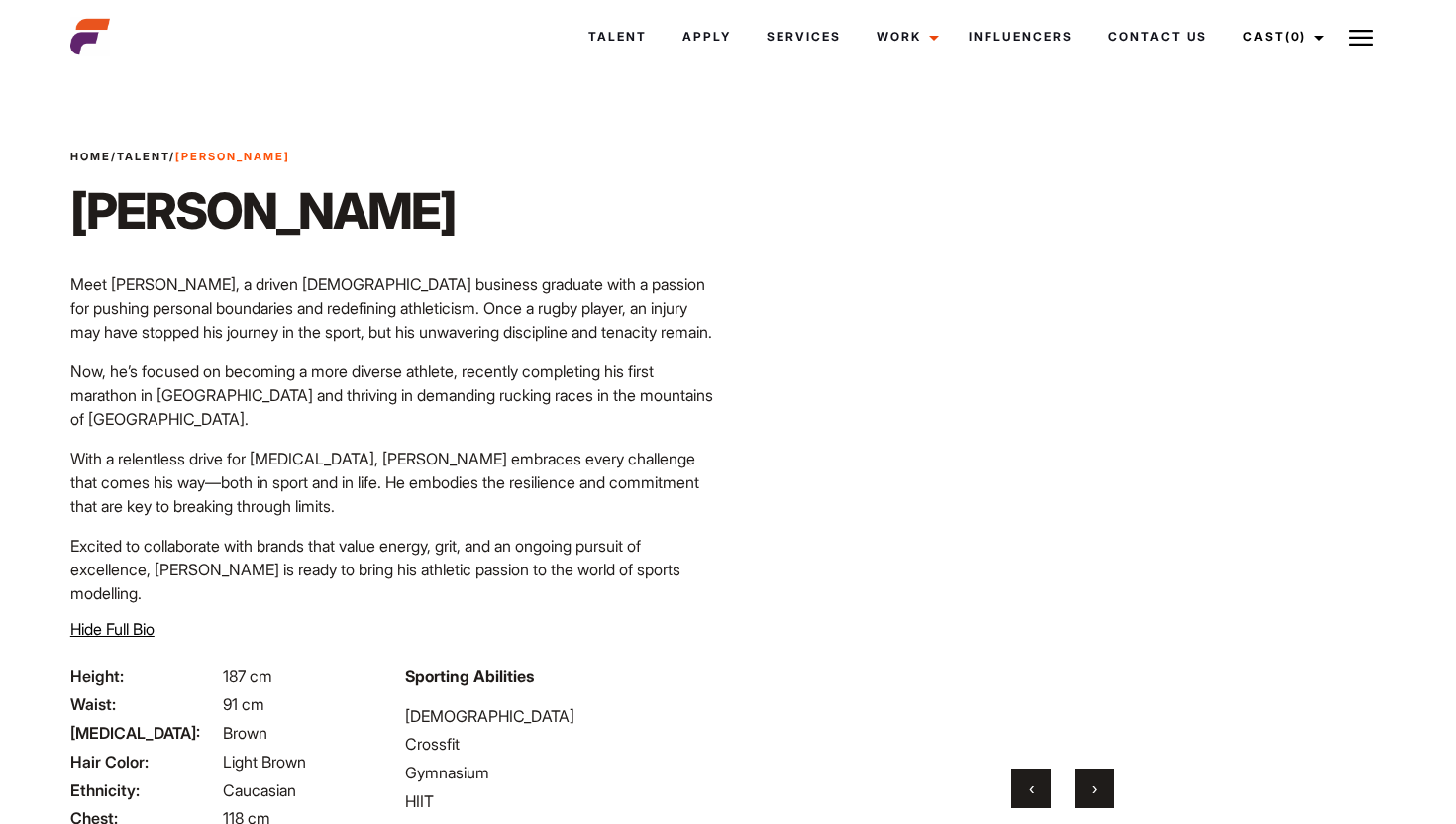 click on "›" at bounding box center (1094, 788) 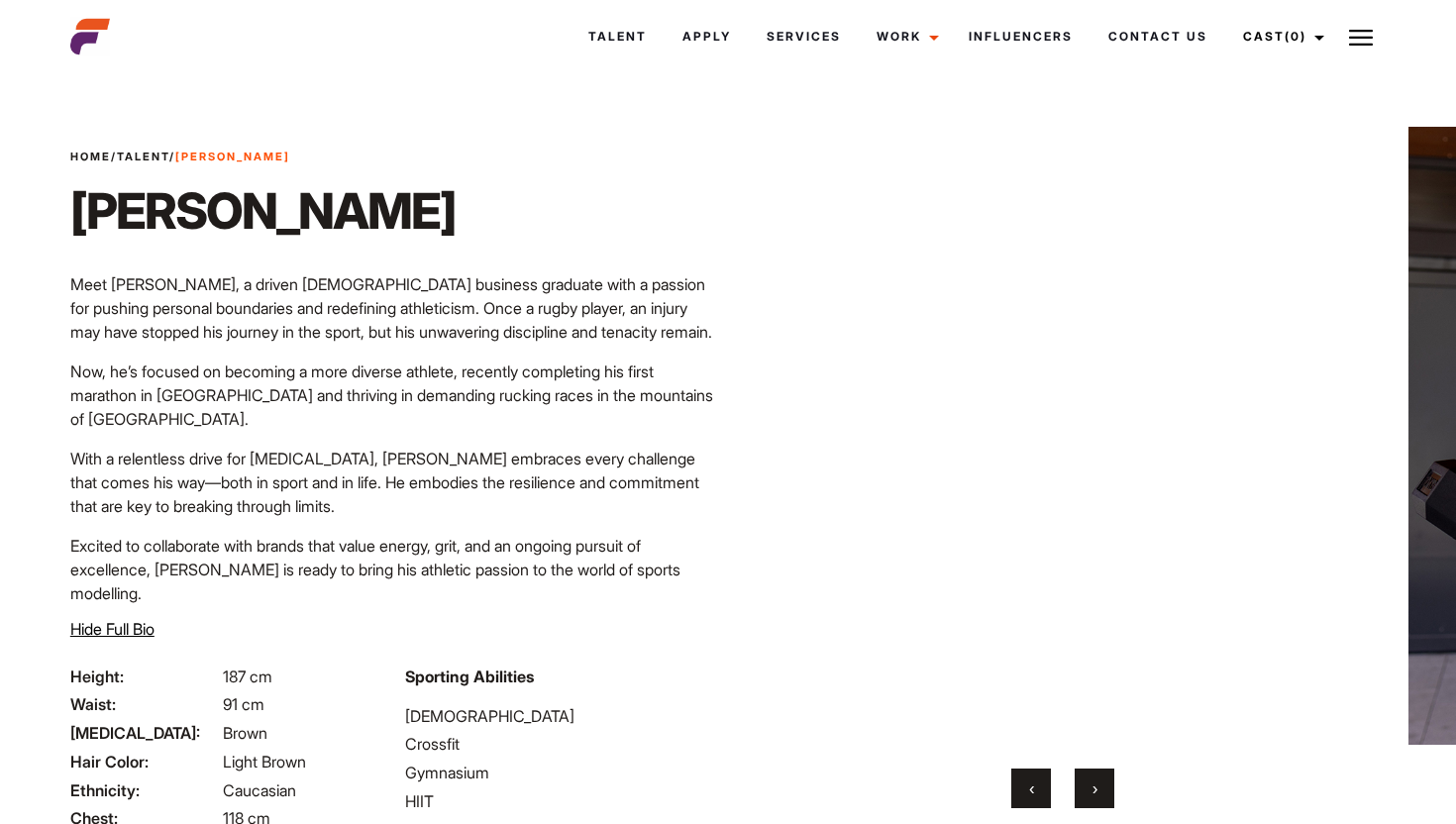 click on "›" at bounding box center [1094, 788] 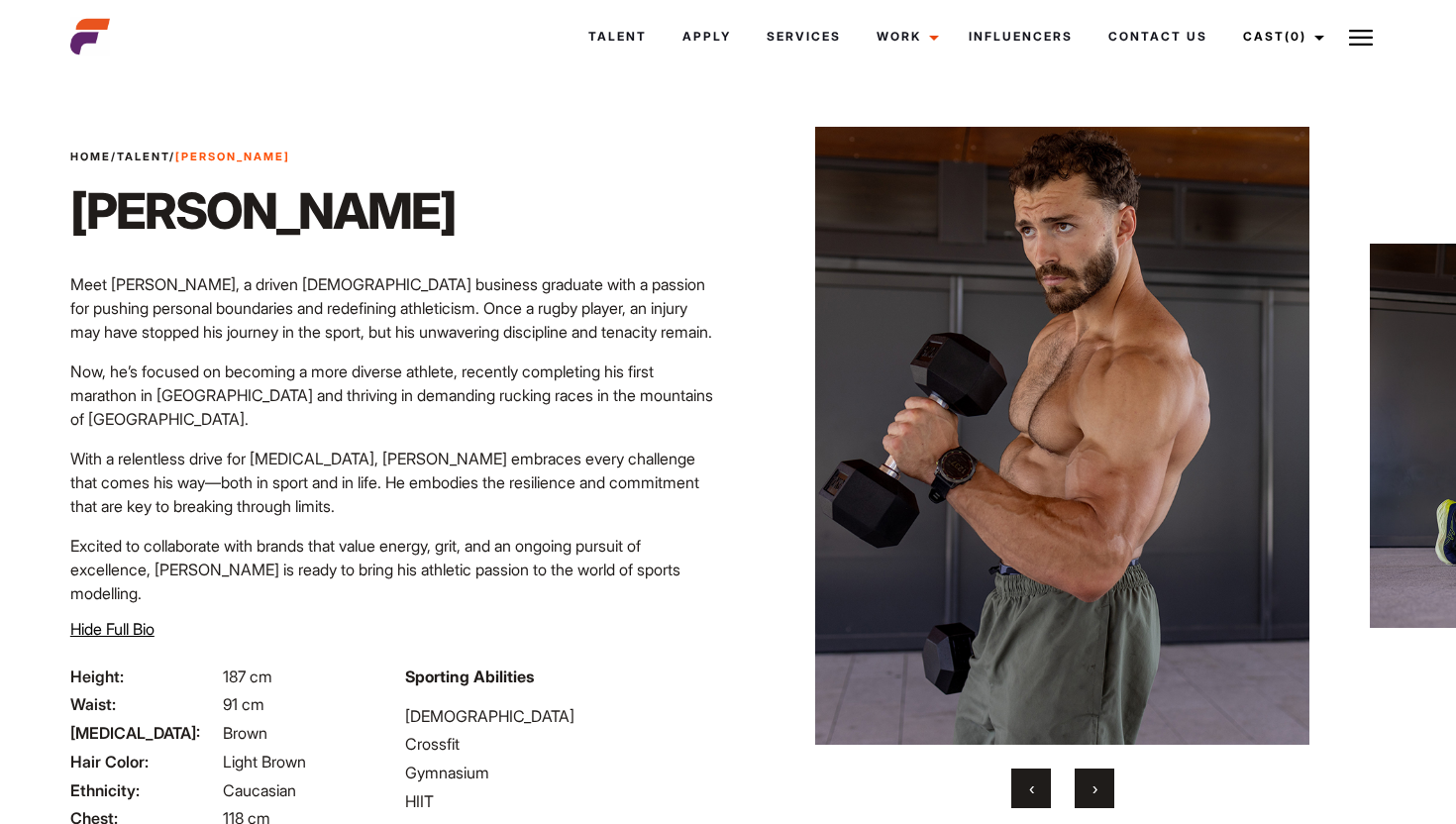click on "›" at bounding box center (1094, 788) 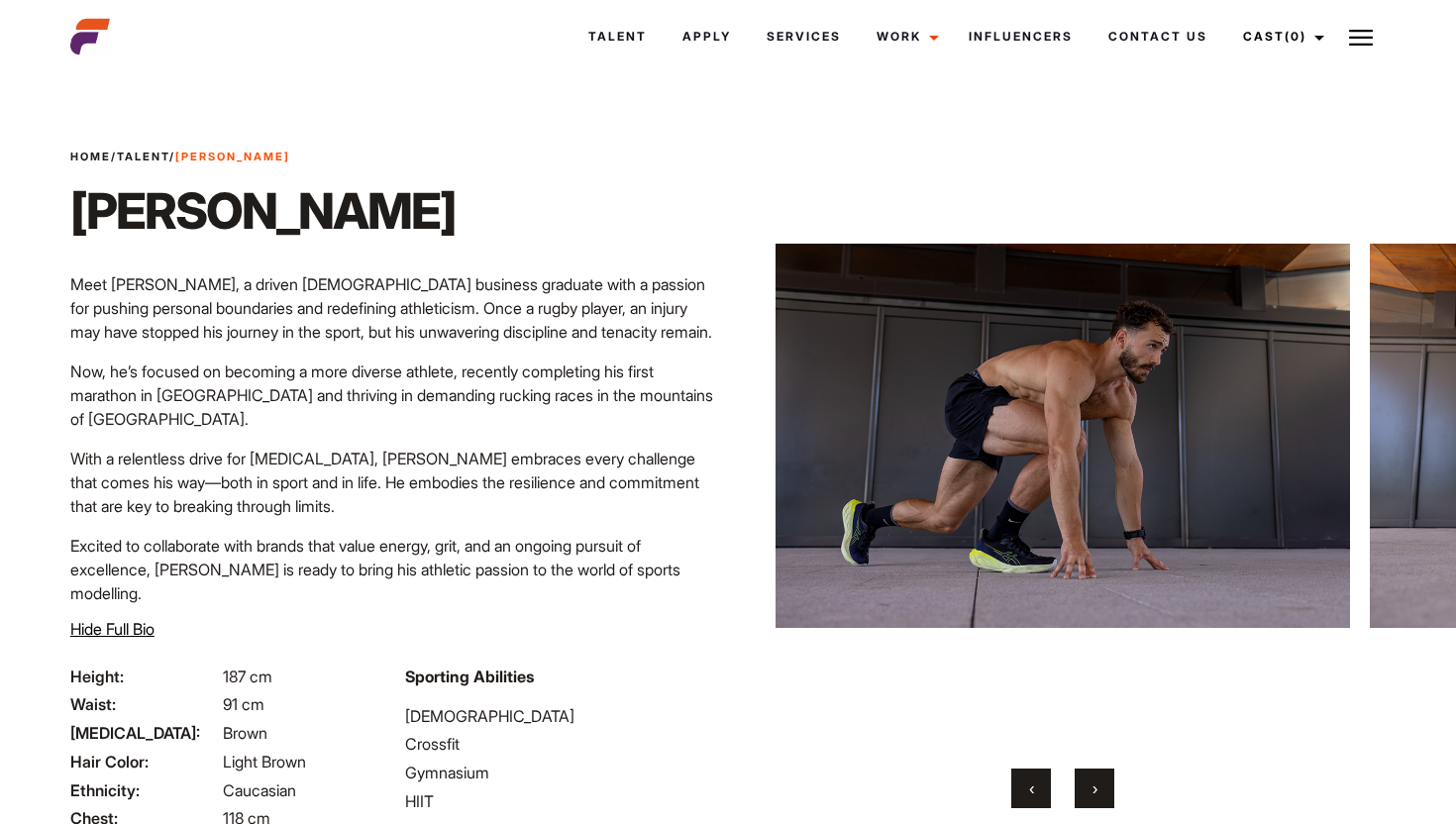 click on "›" at bounding box center [1094, 788] 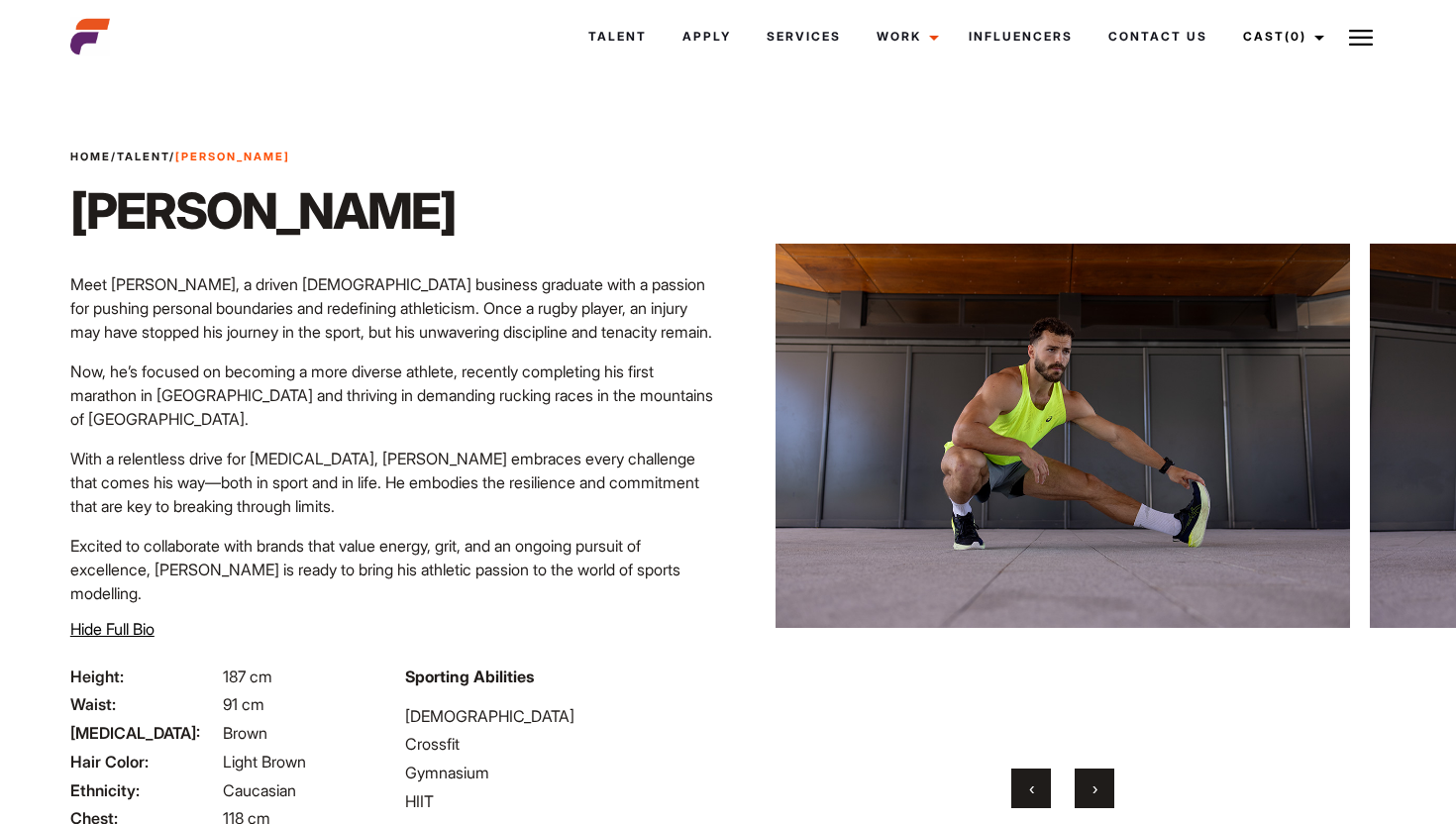 click on "›" at bounding box center (1094, 788) 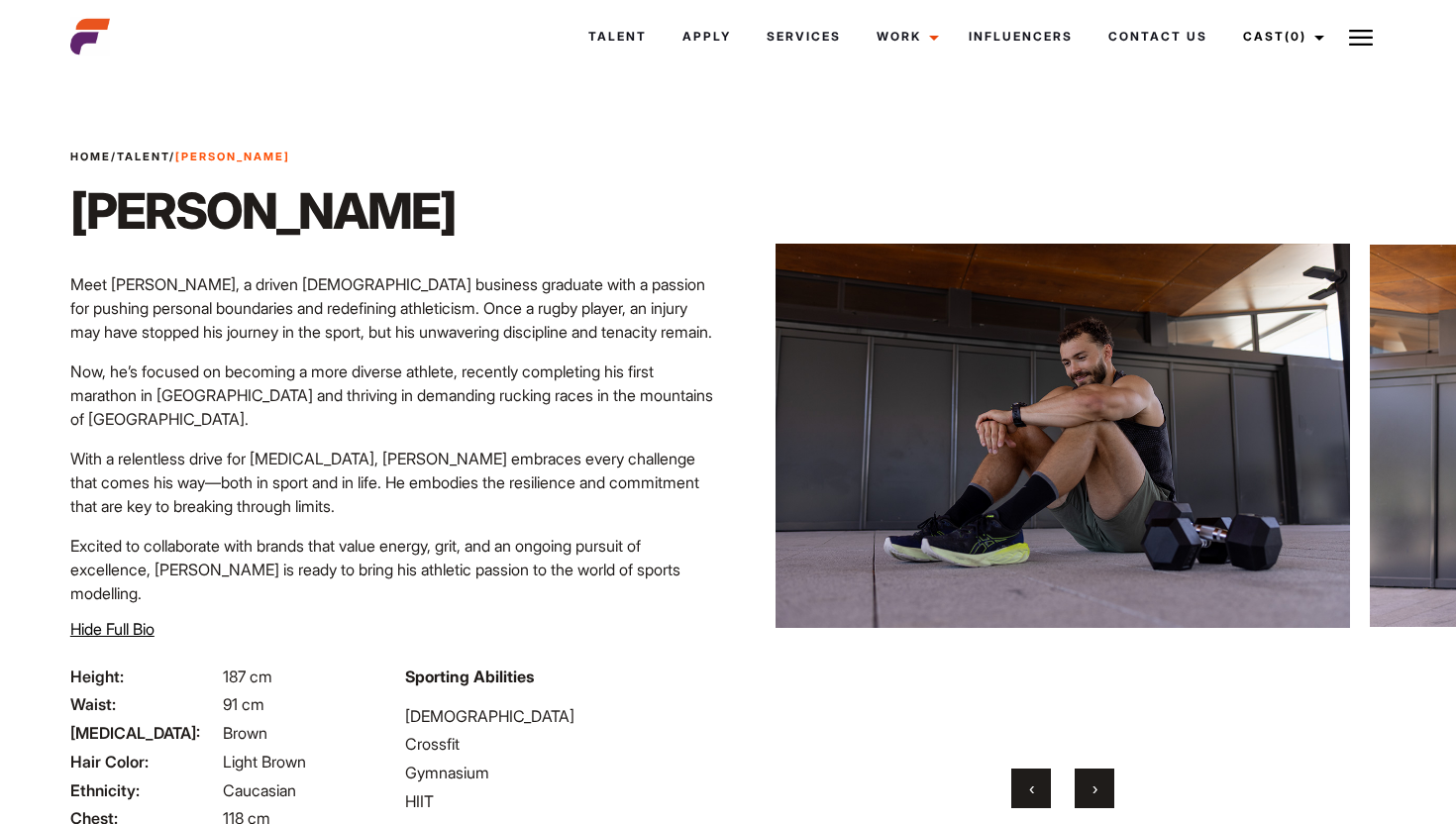 click on "›" at bounding box center (1094, 788) 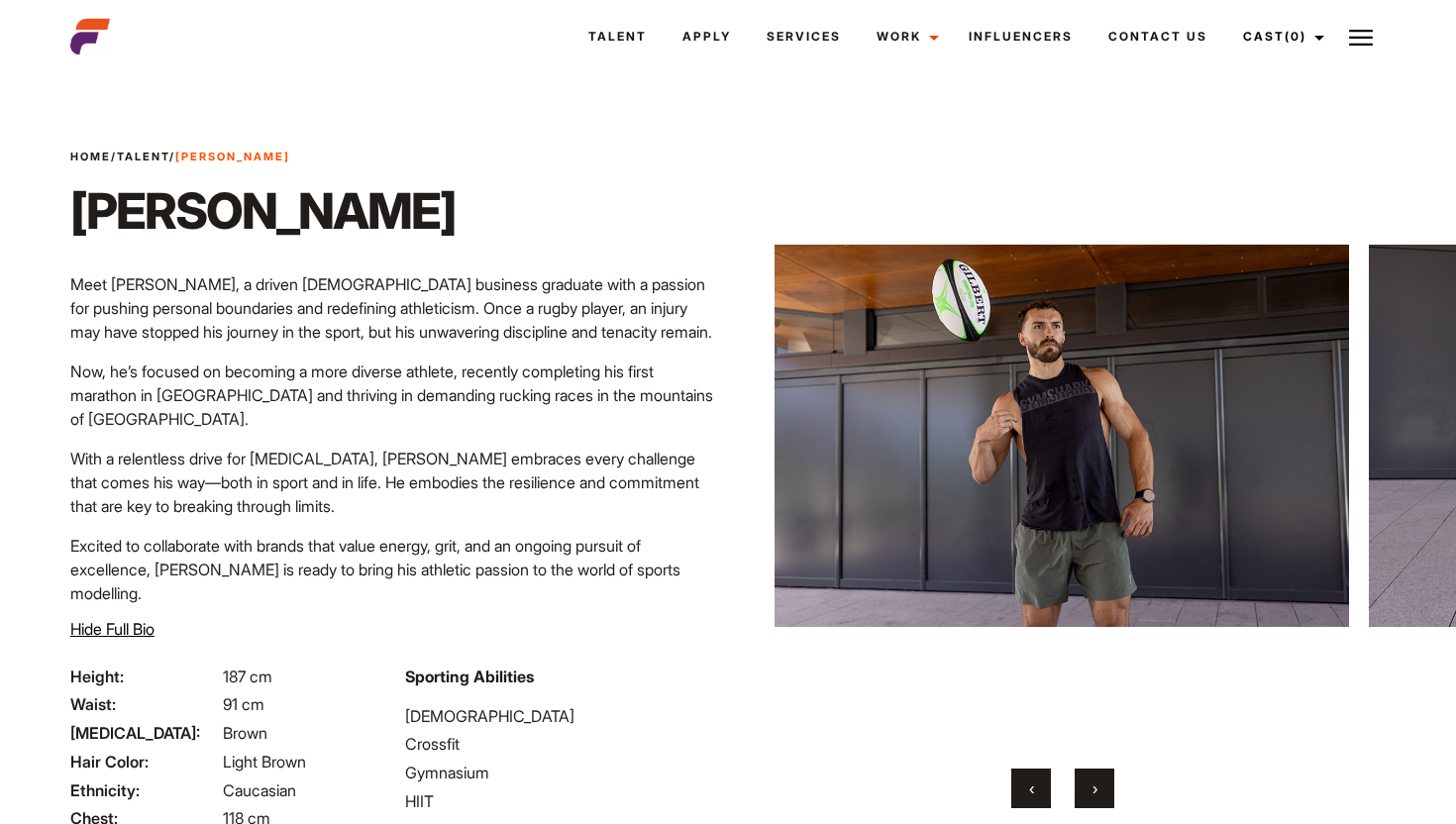 click on "›" at bounding box center (1094, 788) 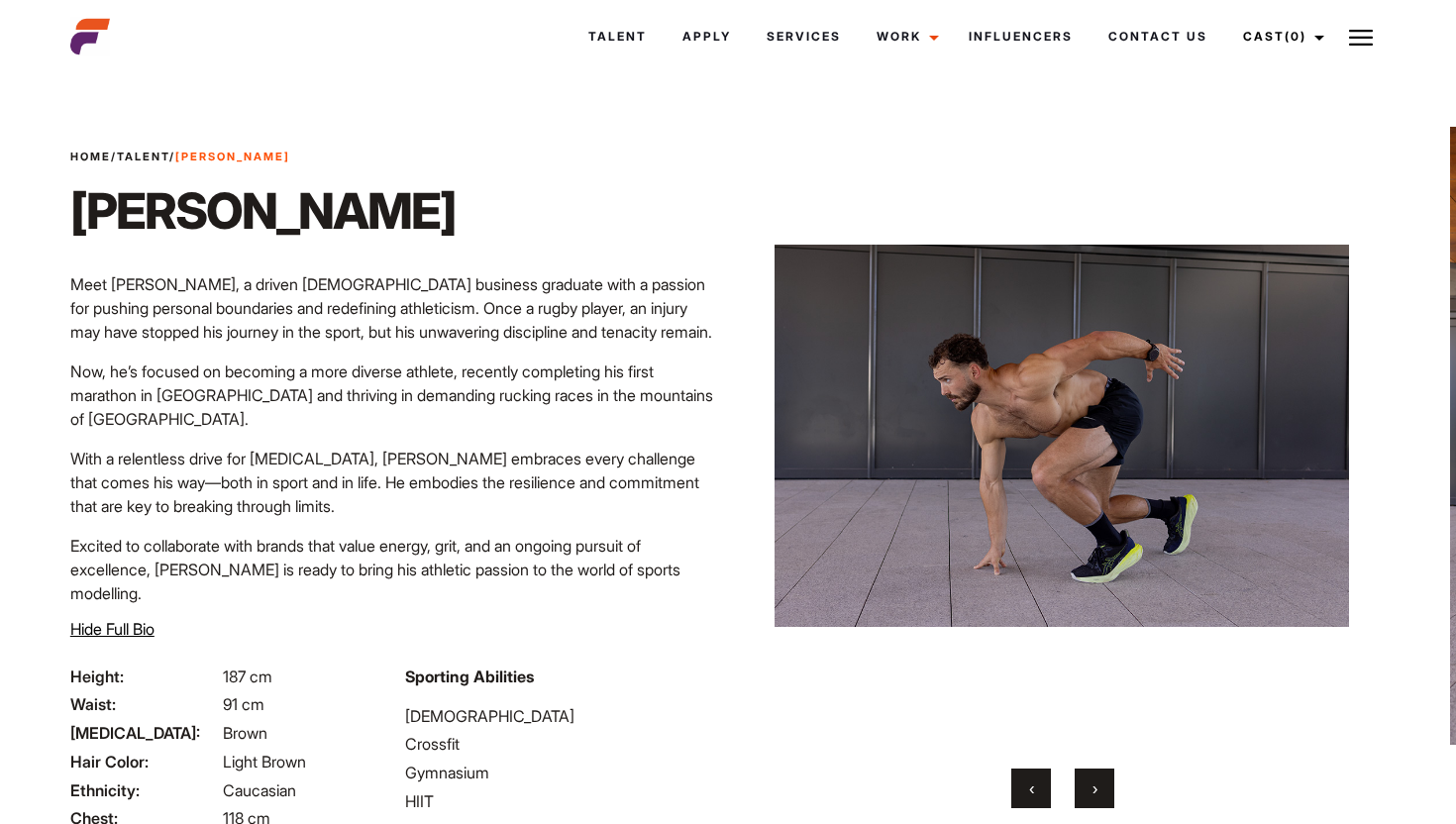 click on "‹" at bounding box center [1031, 788] 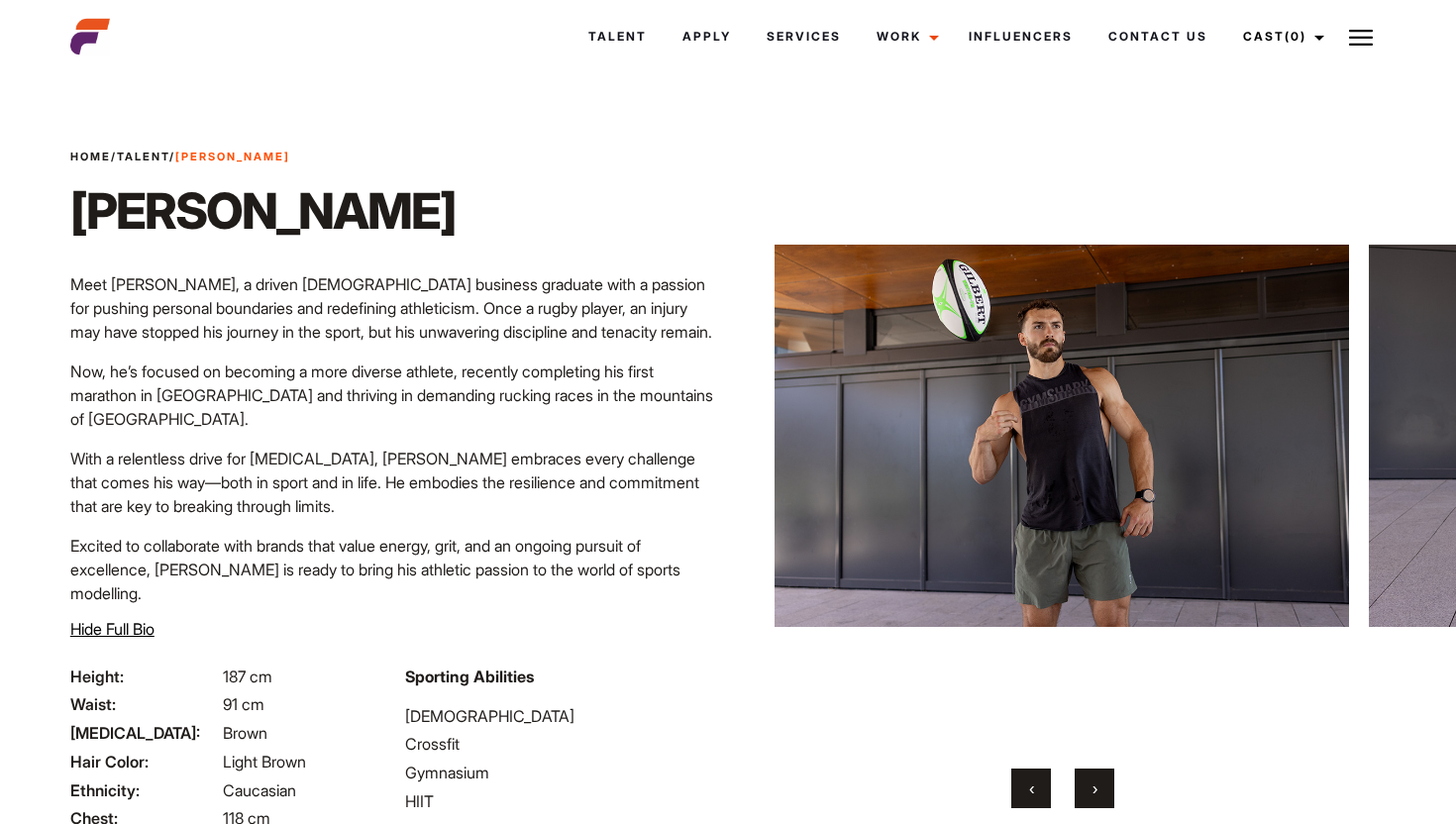 click on "‹" at bounding box center [1031, 788] 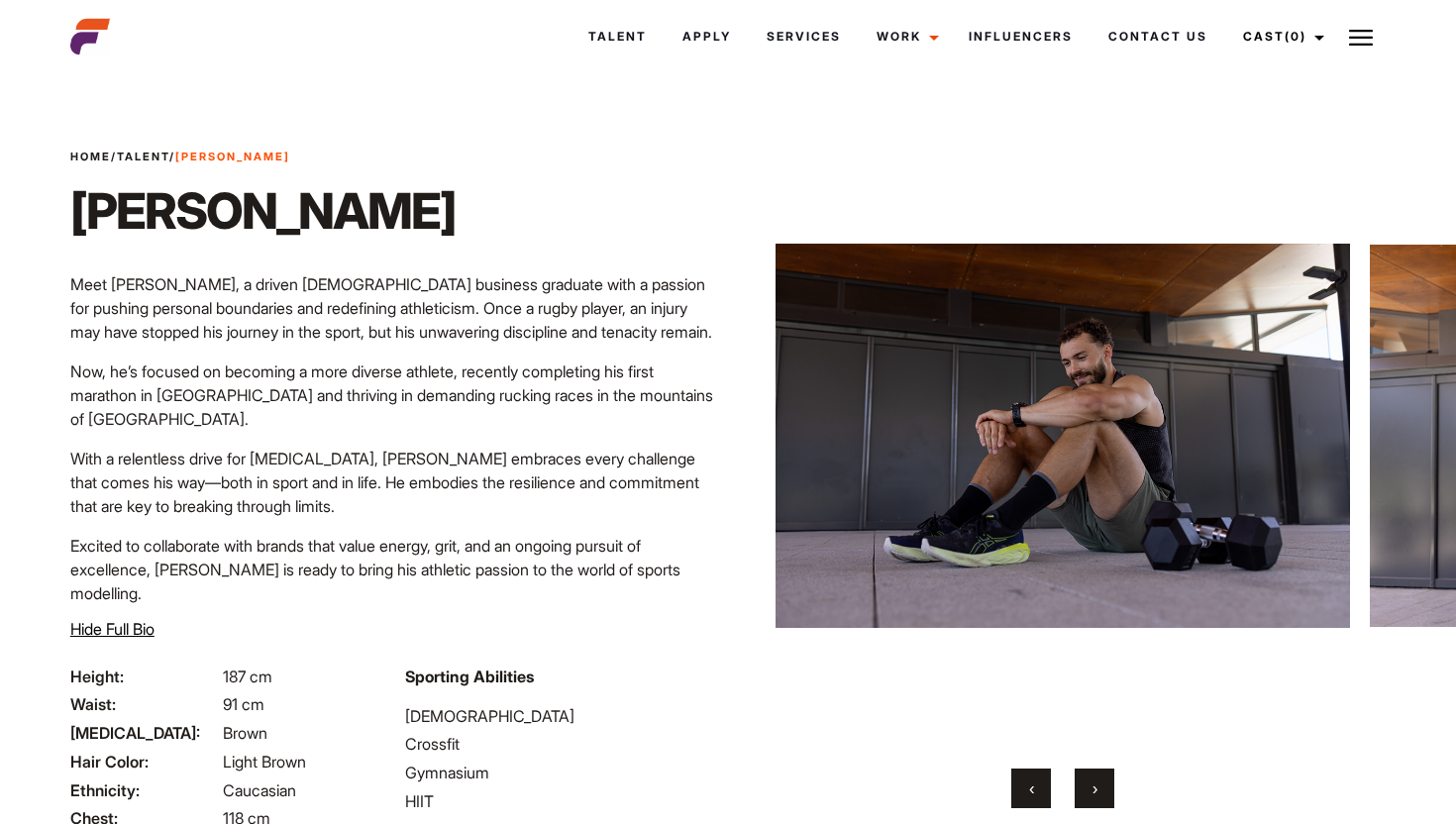 click on "›" at bounding box center [1094, 788] 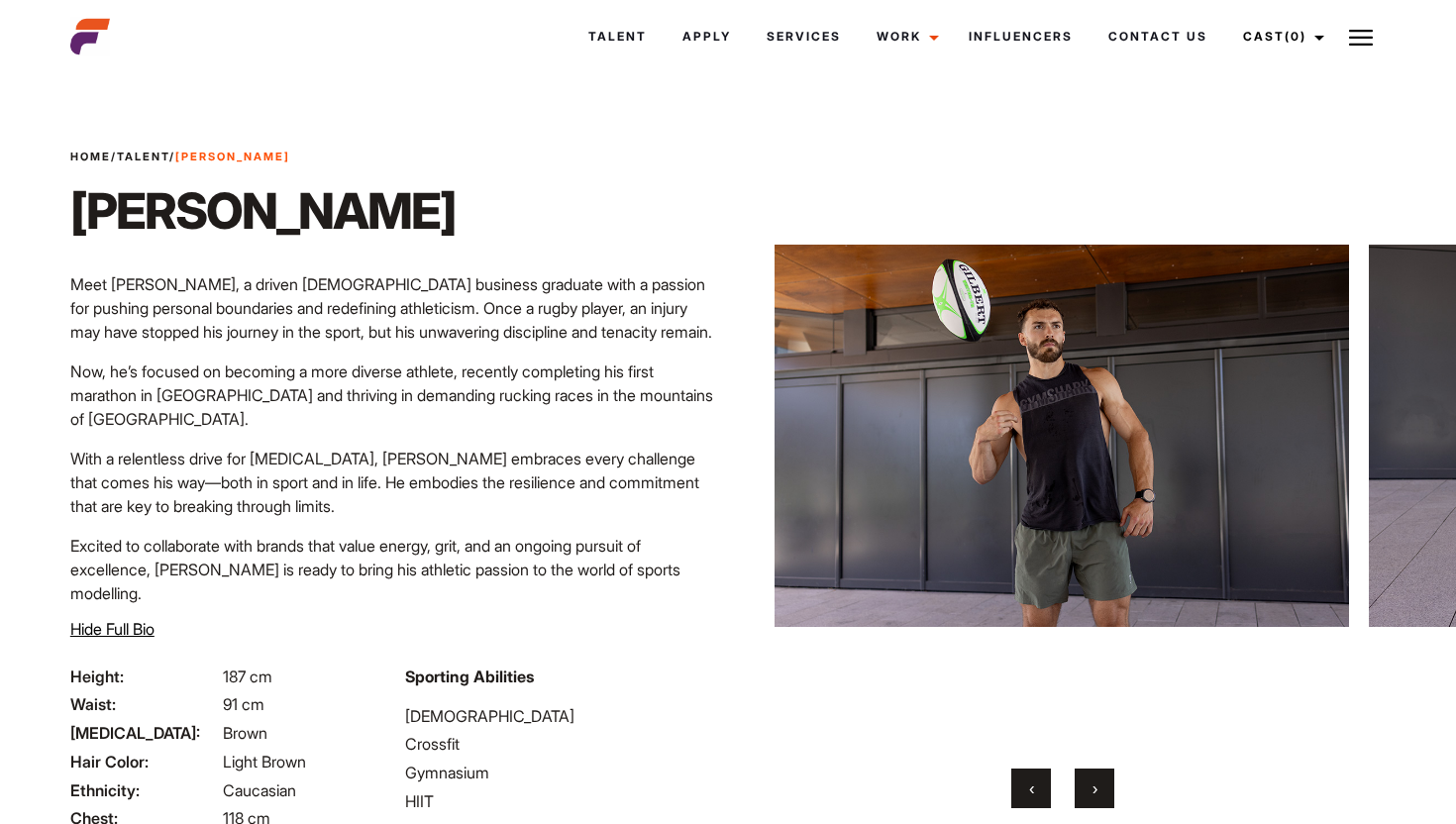 click on "›" at bounding box center (1094, 788) 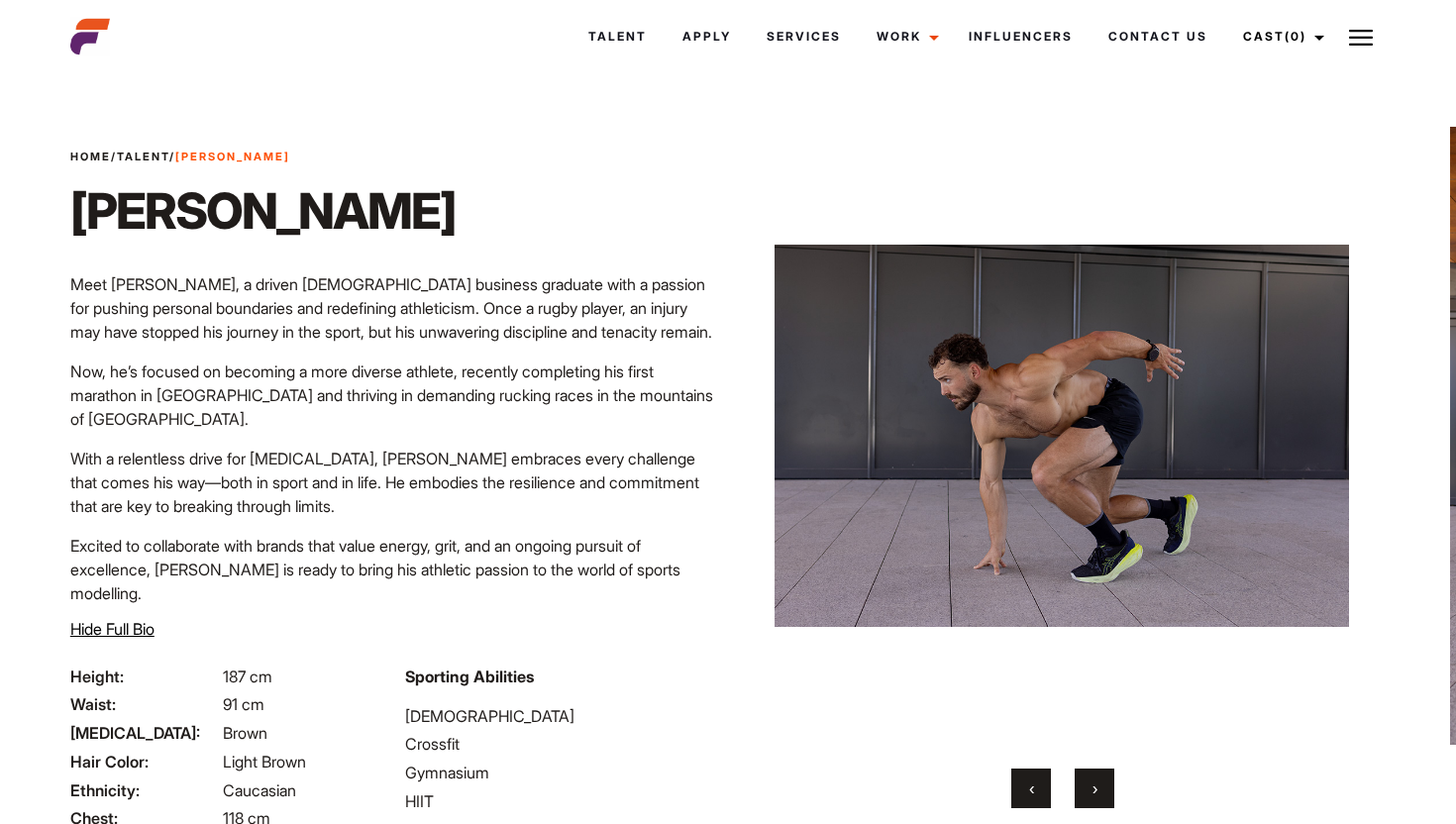 click on "›" at bounding box center [1094, 788] 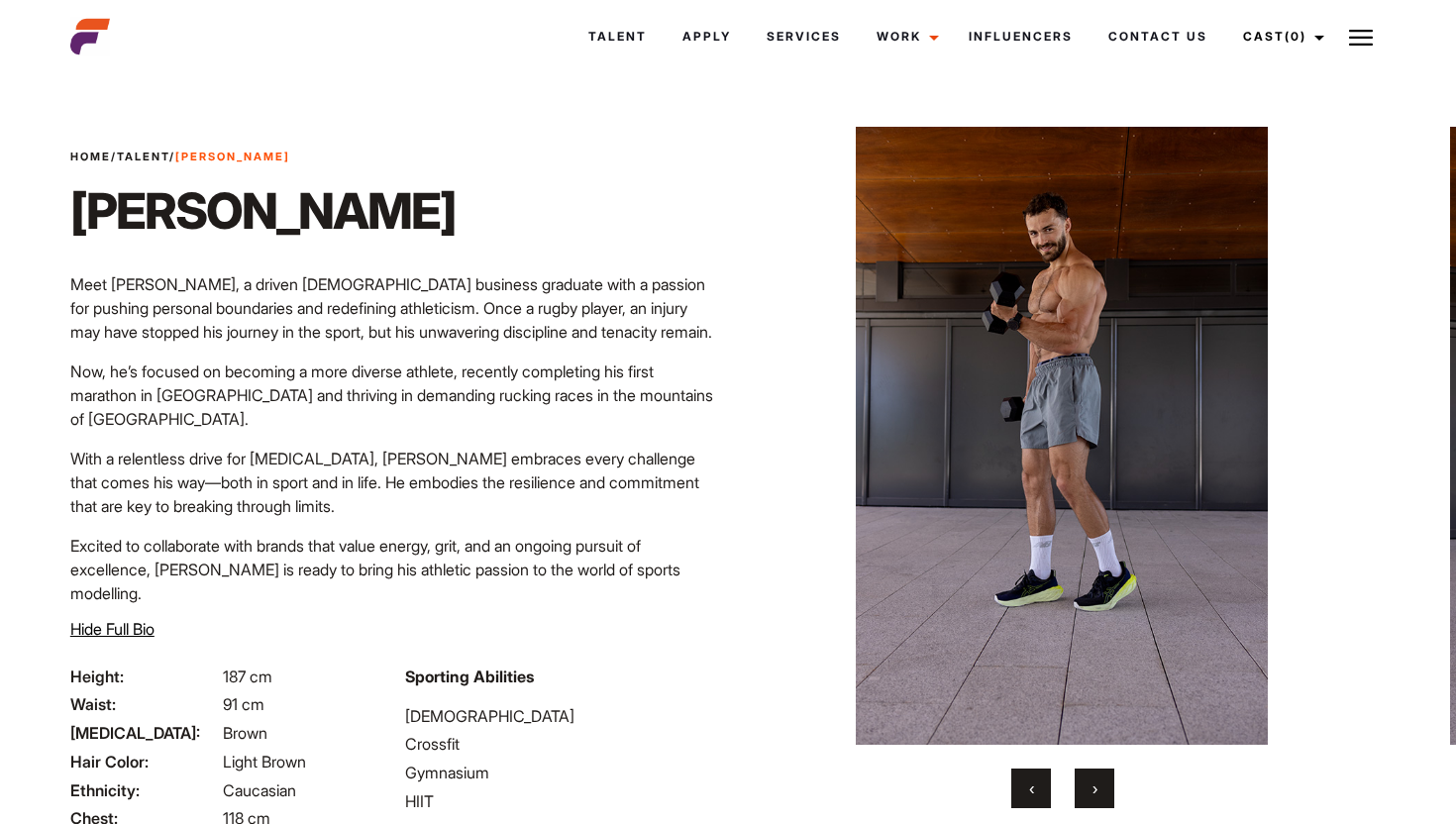 click on "›" at bounding box center [1094, 788] 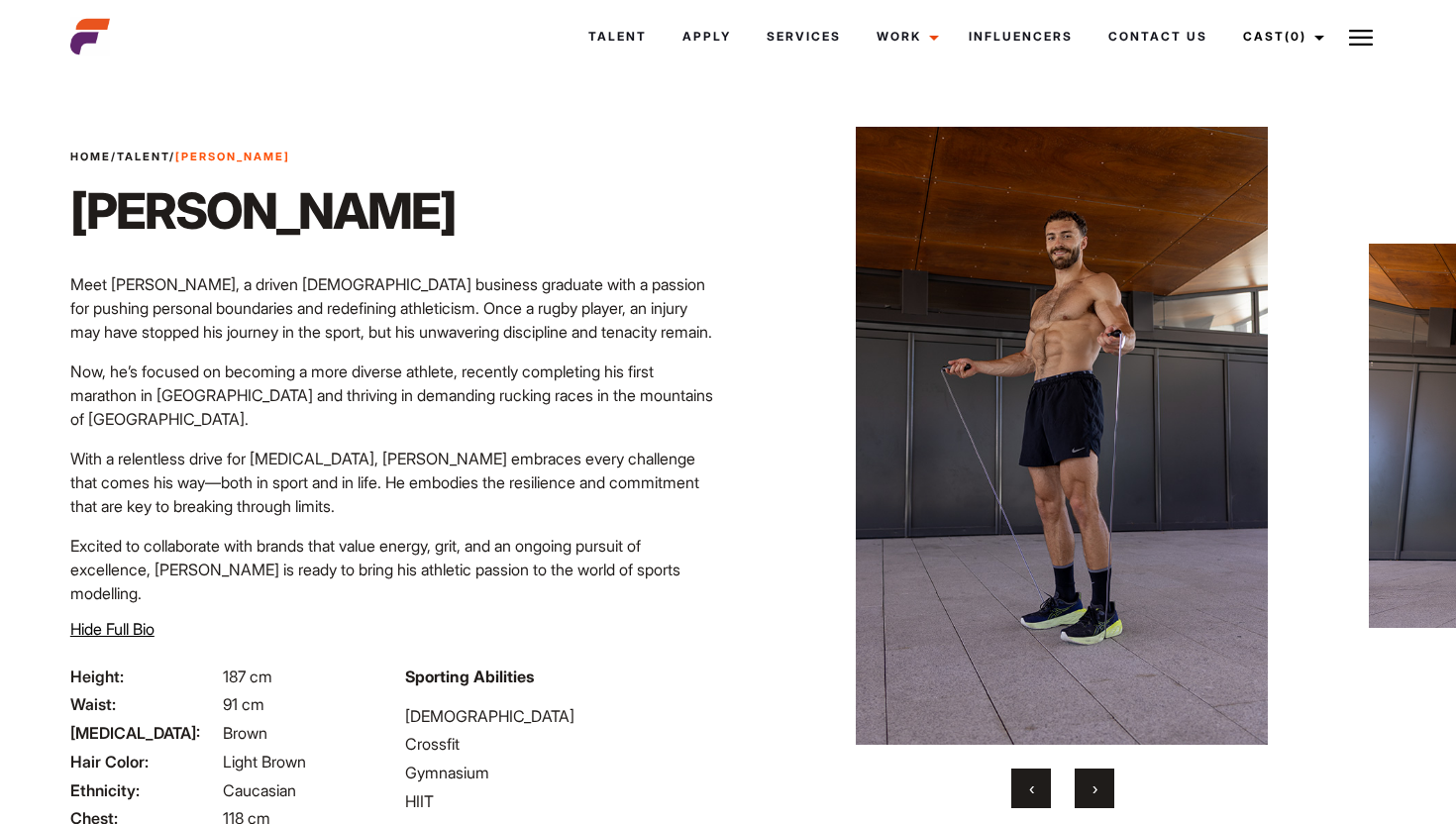 click on "›" at bounding box center (1094, 788) 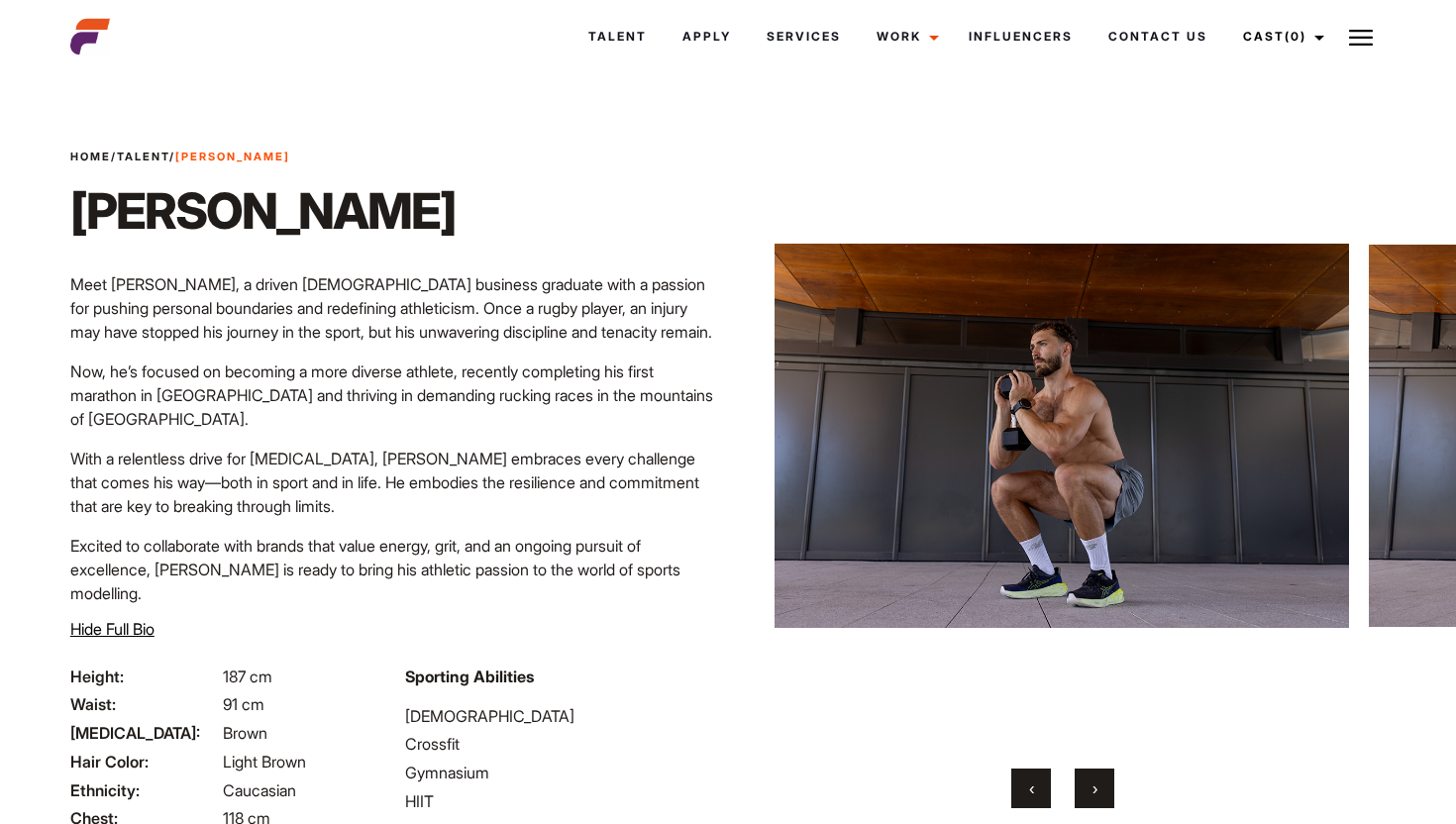 click on "›" at bounding box center [1094, 788] 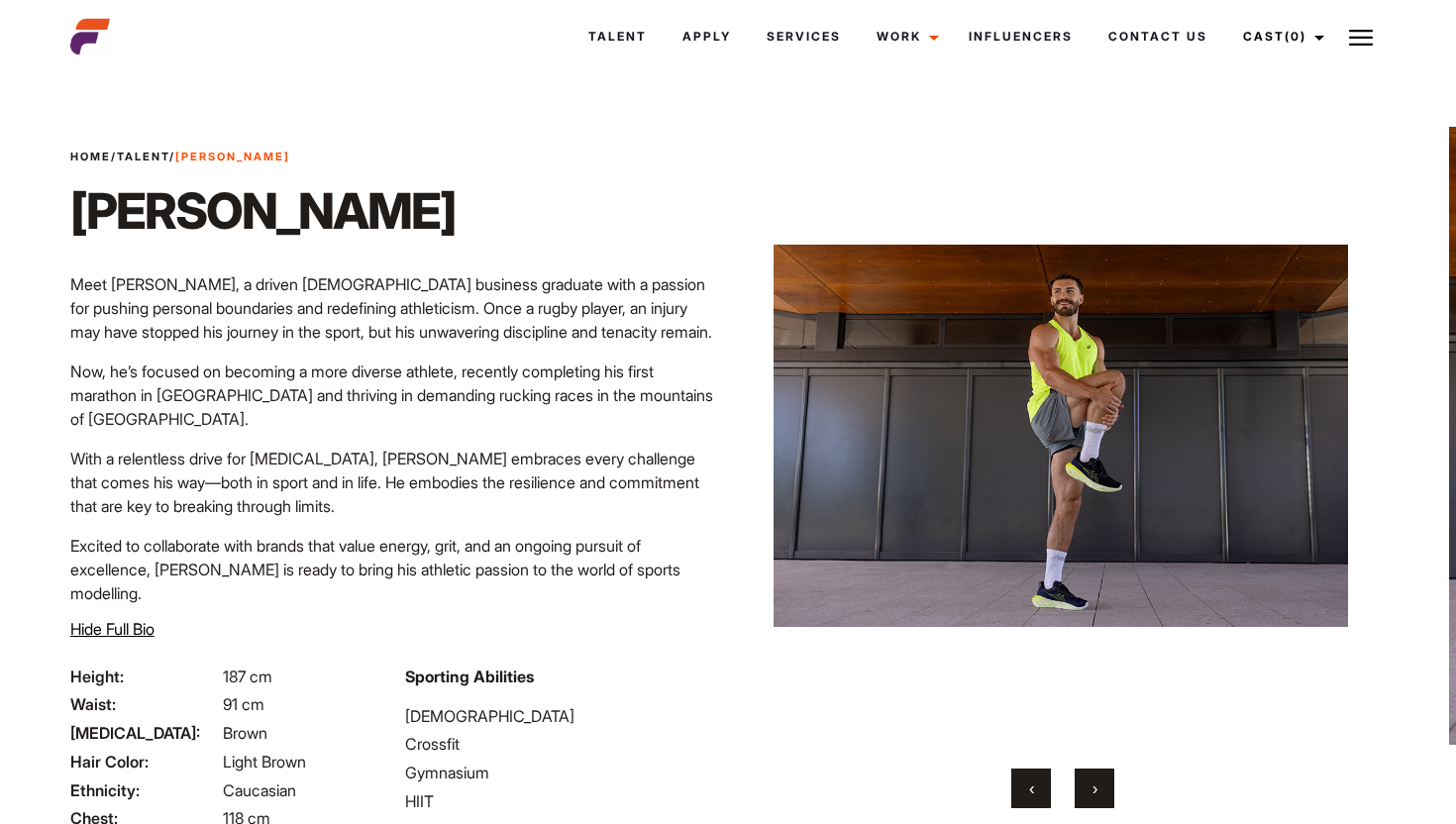 click on "›" at bounding box center (1094, 788) 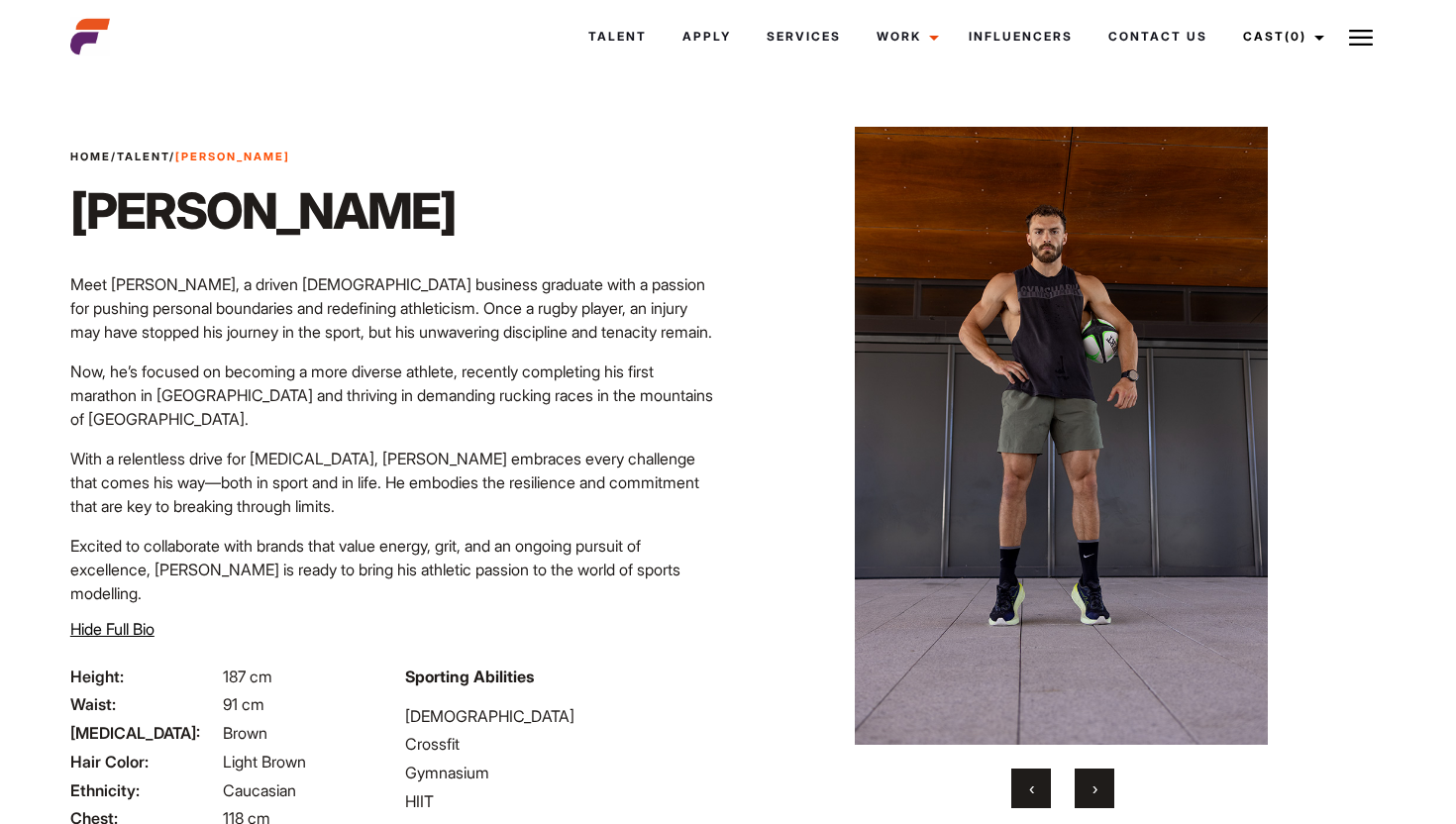 click on "›" at bounding box center [1094, 788] 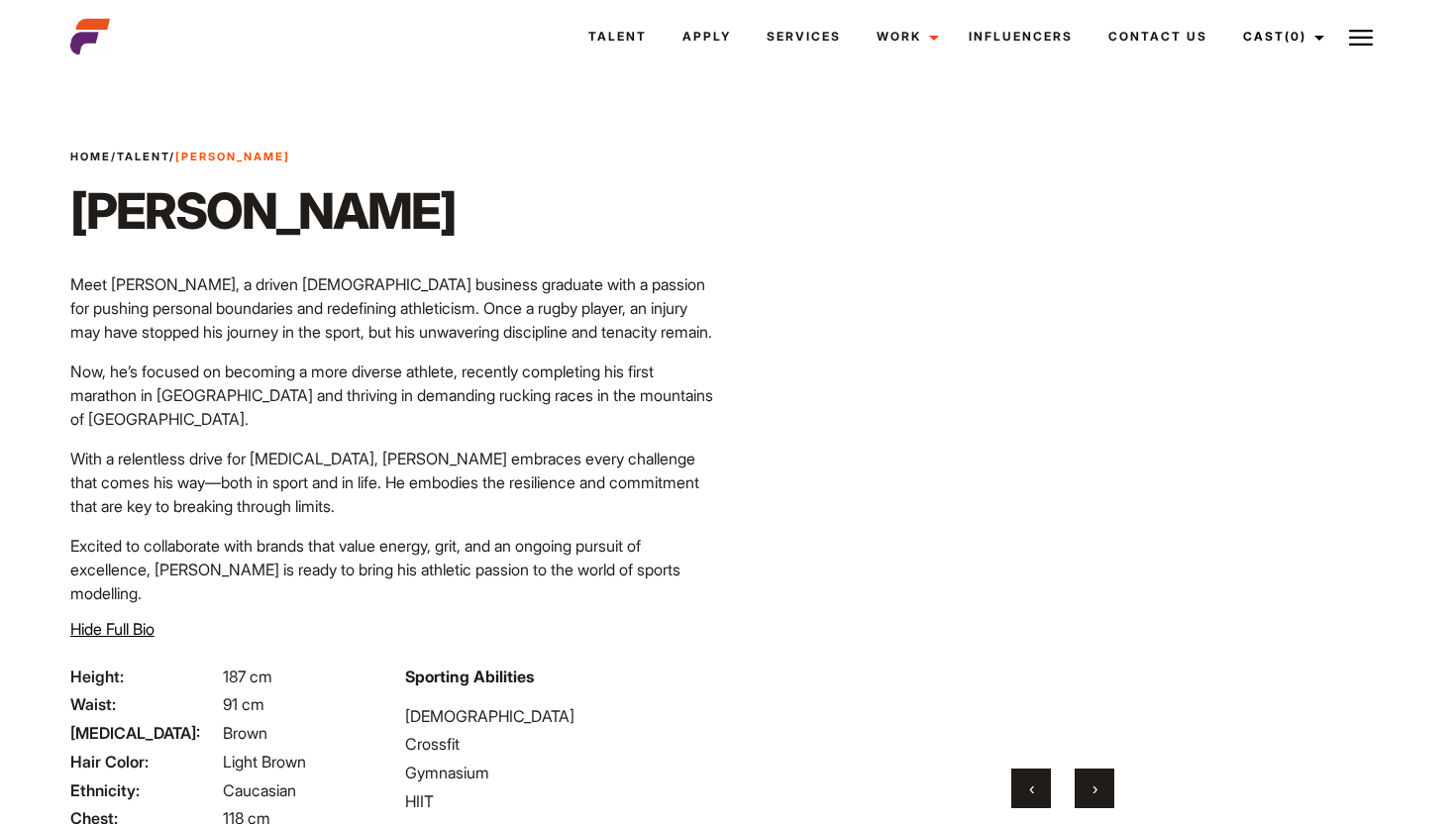 click on "›" at bounding box center [1094, 788] 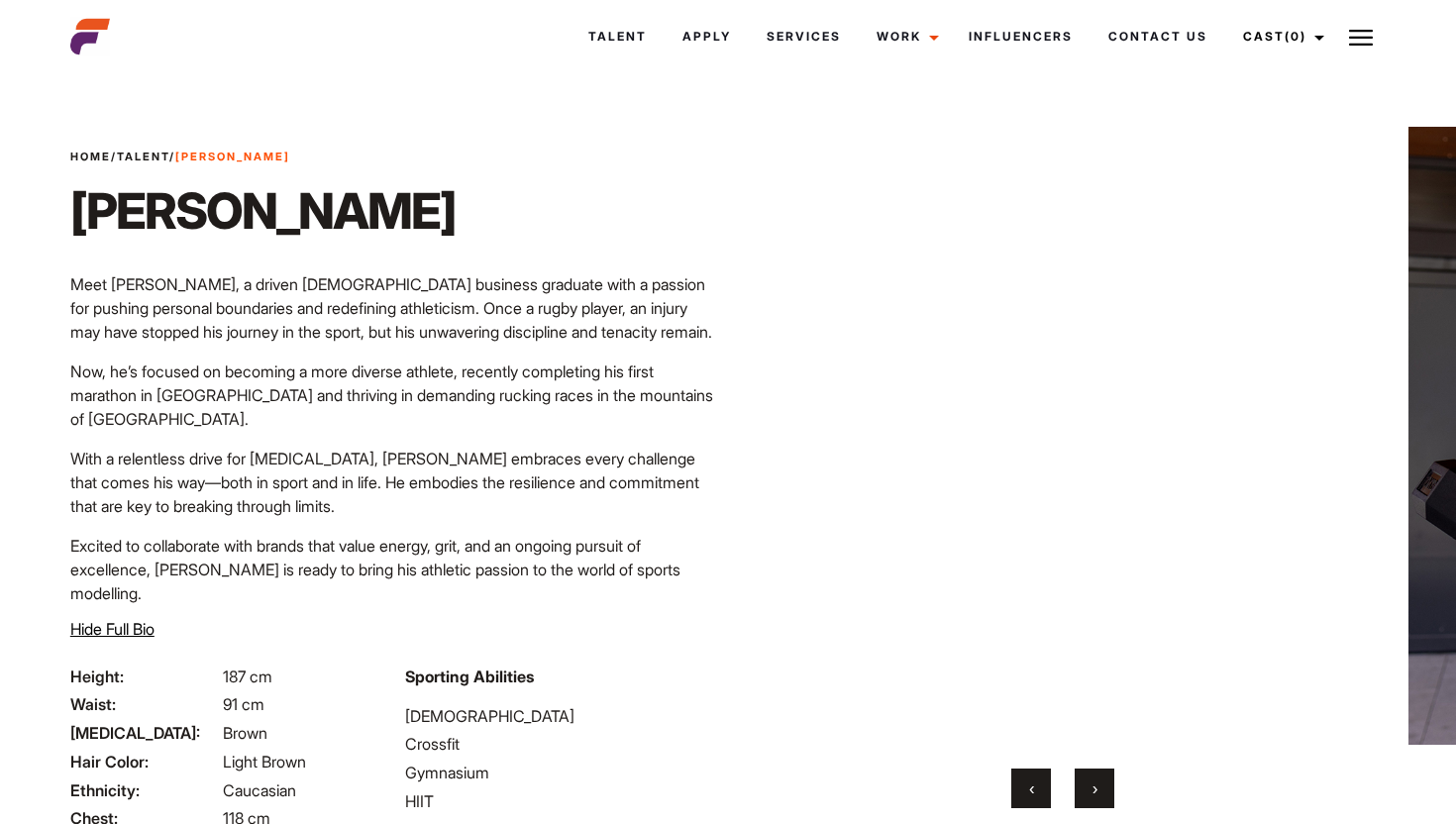 click on "›" at bounding box center (1094, 788) 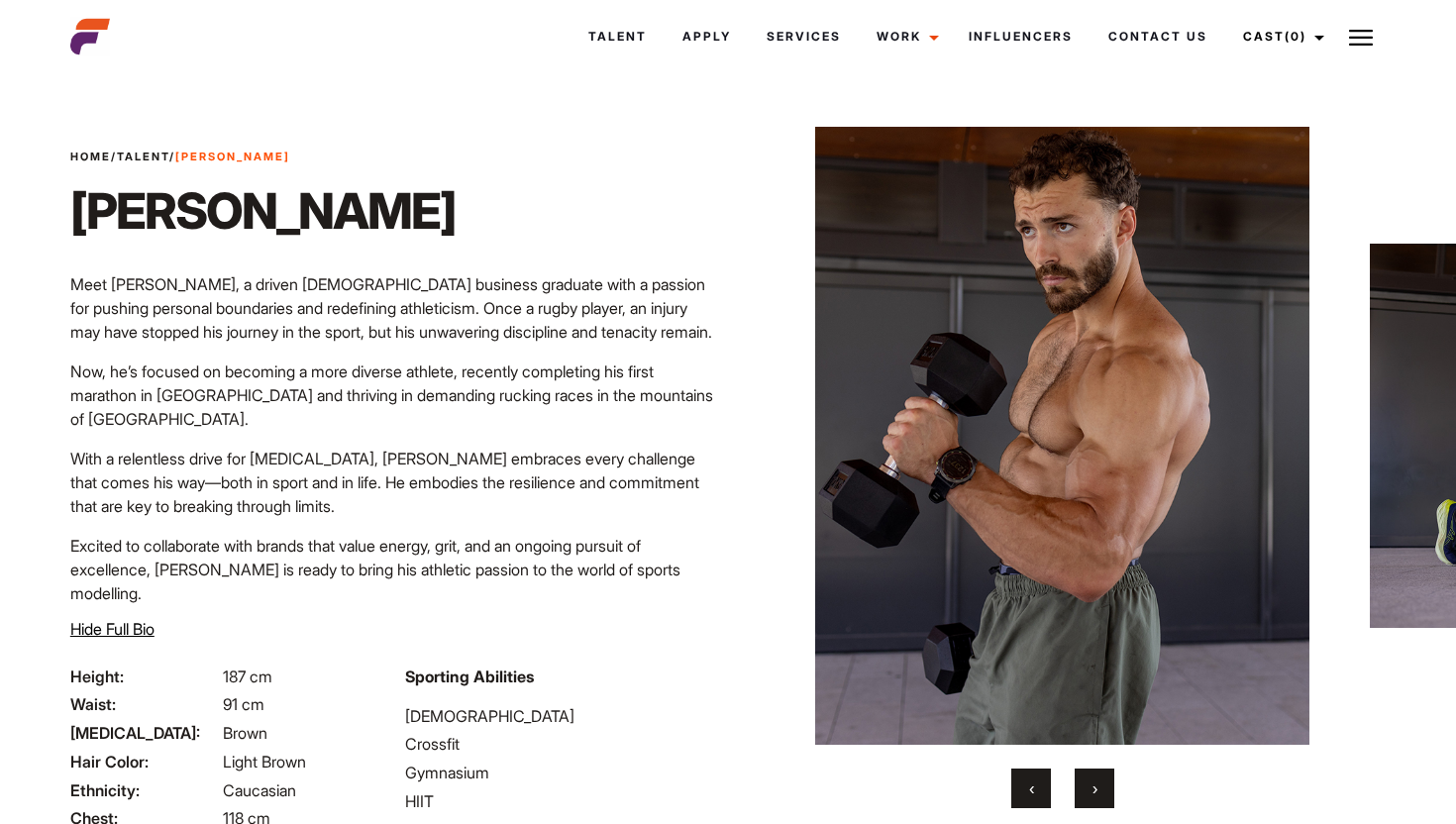 click on "›" at bounding box center [1094, 788] 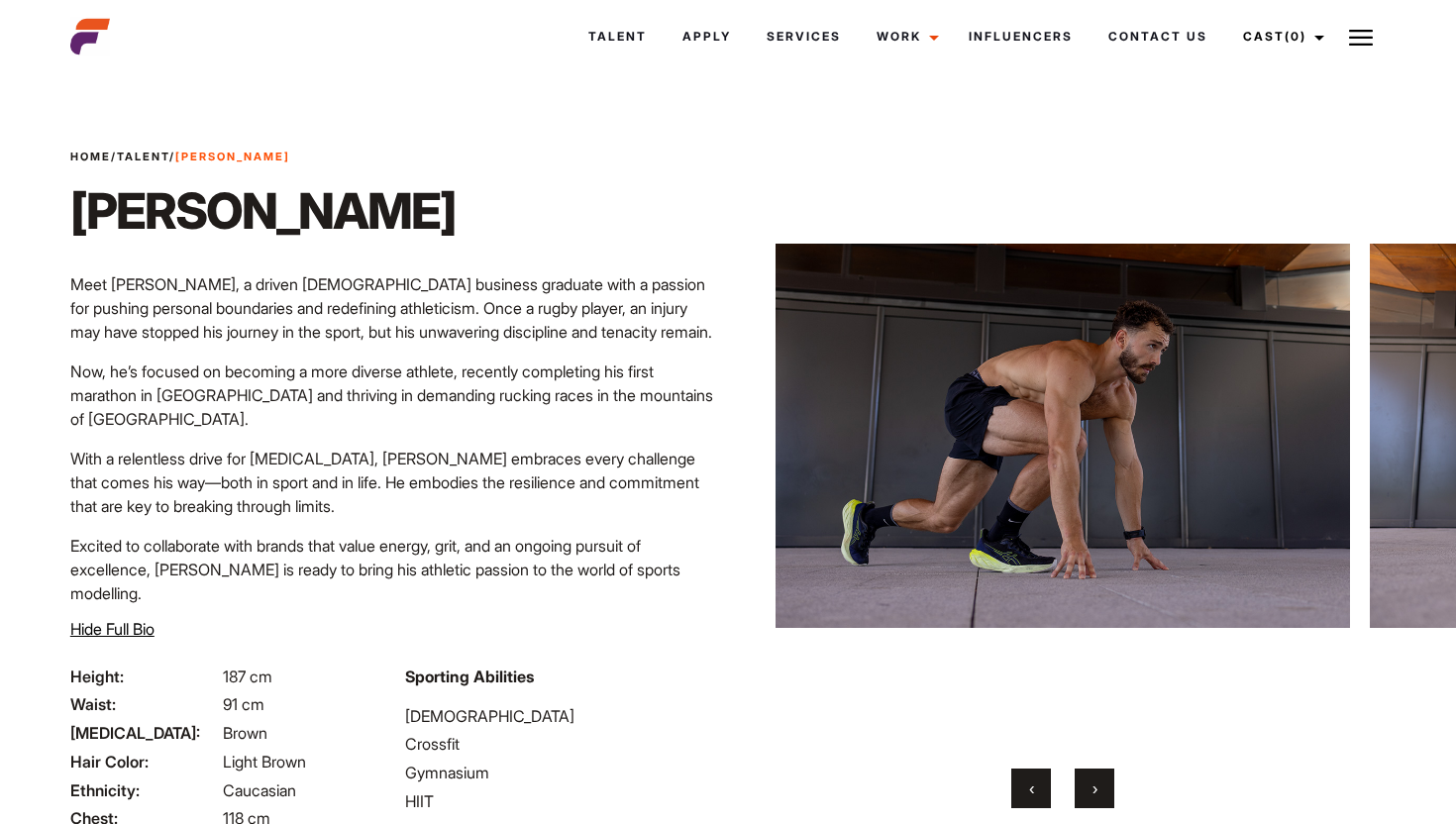 click on "›" at bounding box center [1094, 788] 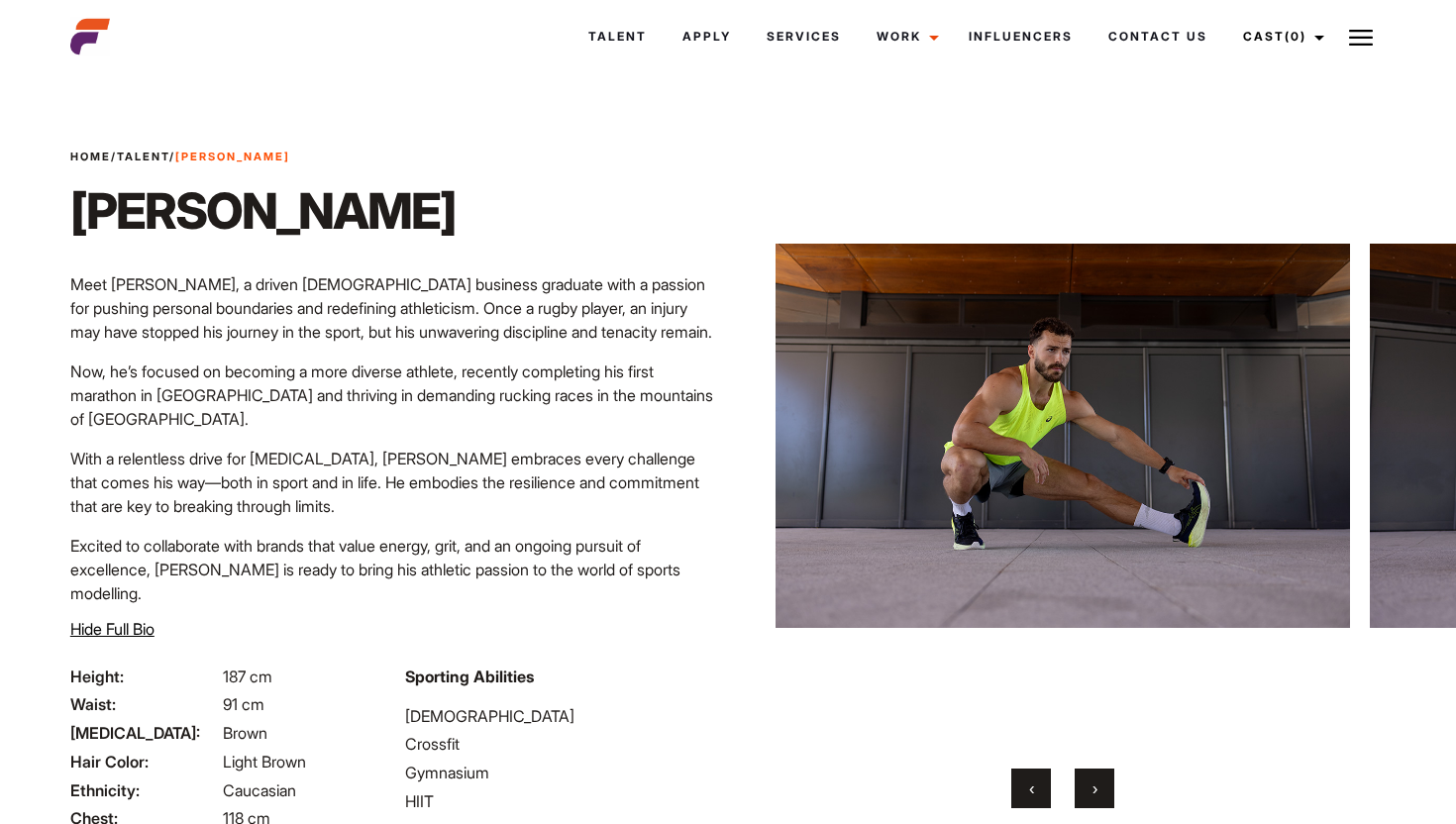 click on "›" at bounding box center (1094, 788) 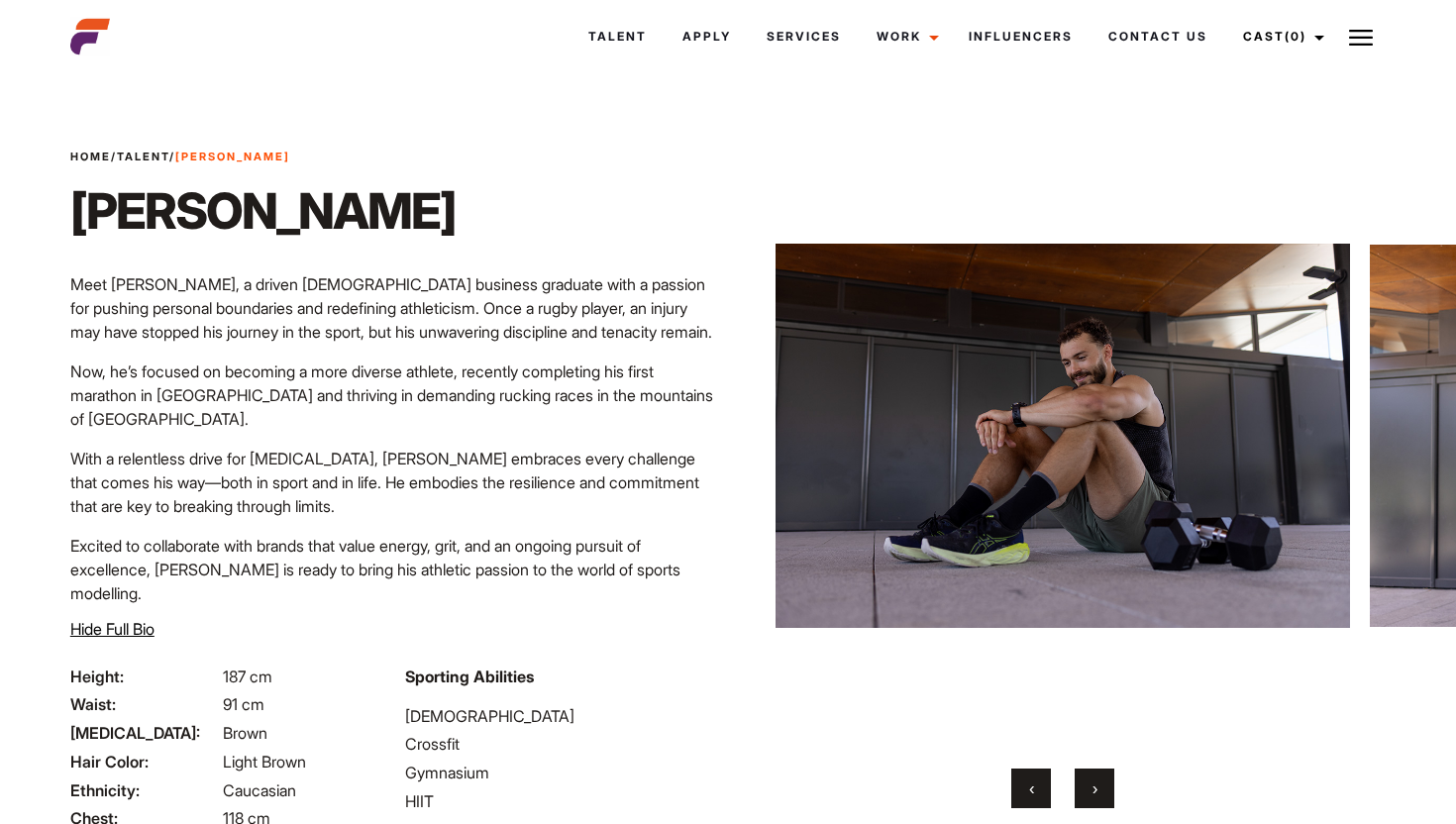 click on "‹" at bounding box center [1031, 788] 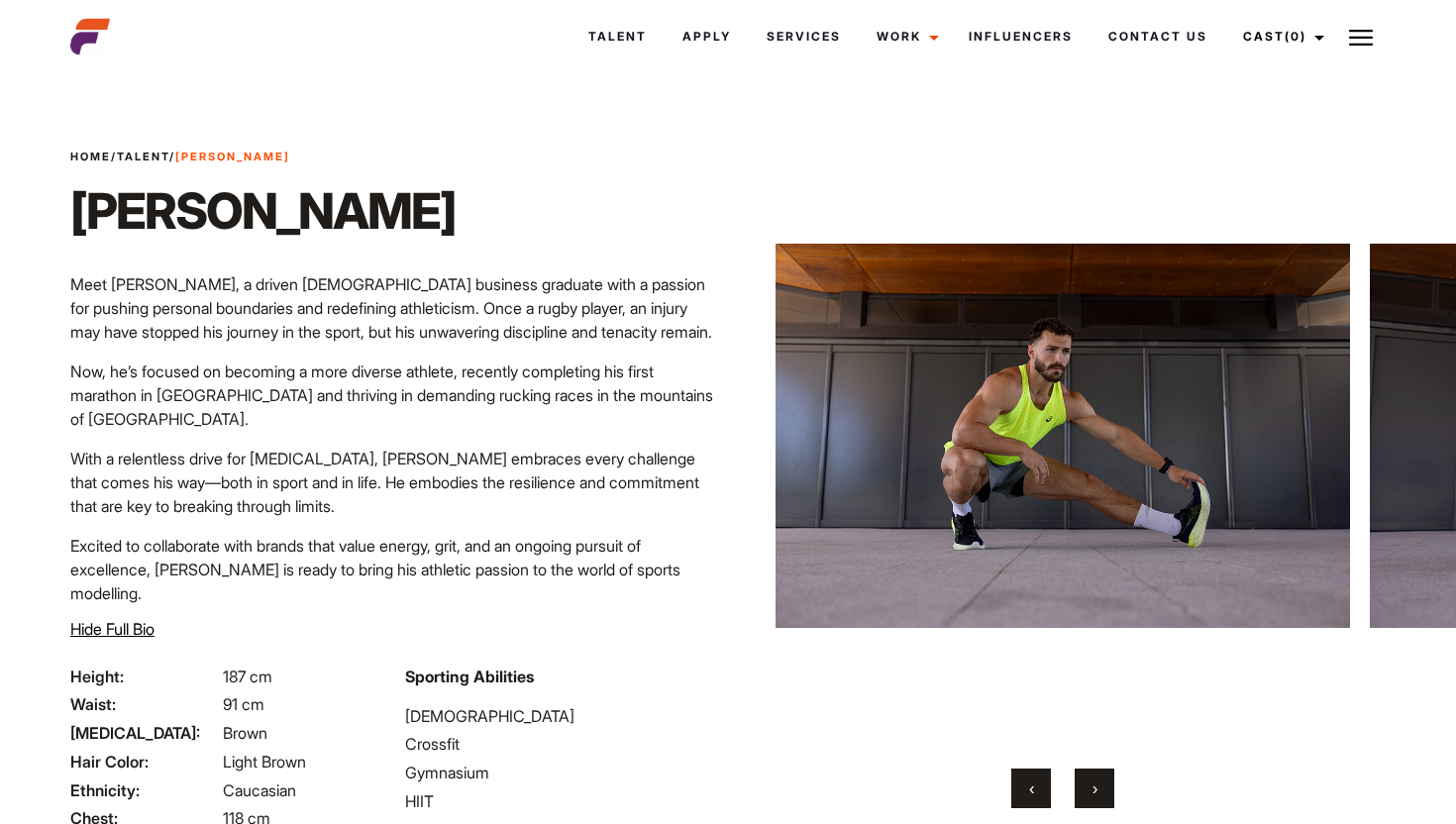 click on "›" at bounding box center (1094, 788) 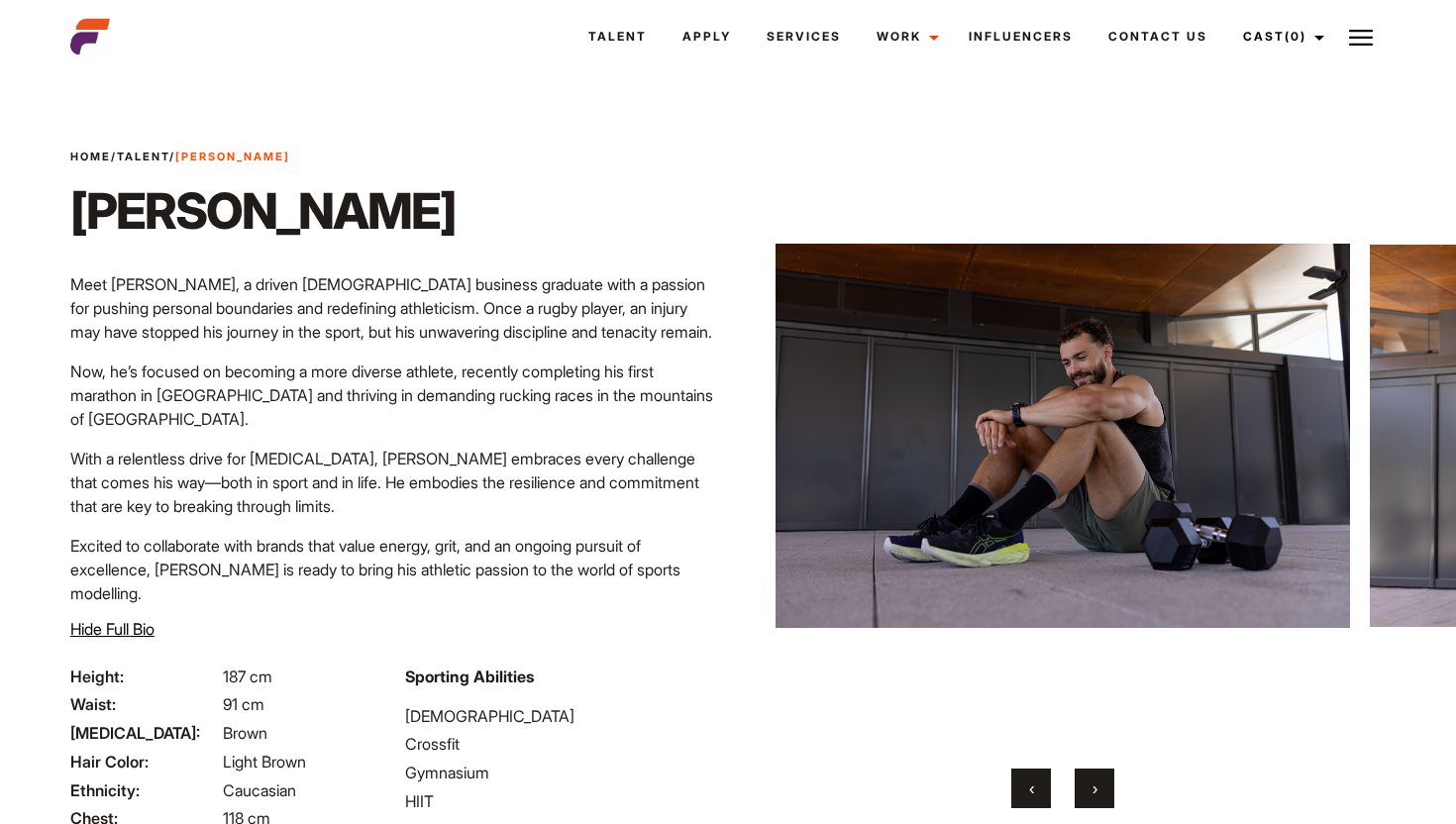 click on "›" at bounding box center (1094, 788) 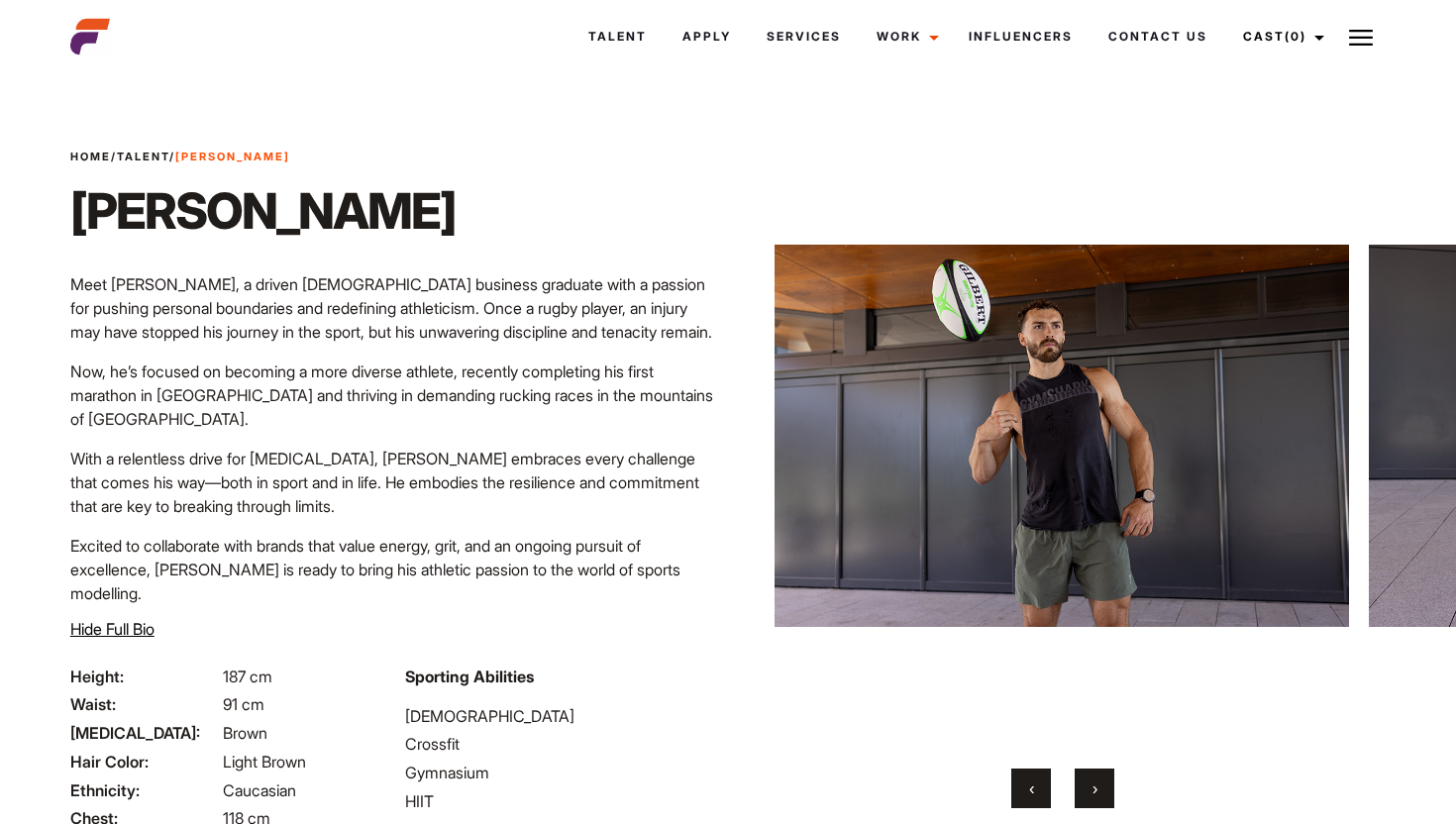click on "›" at bounding box center [1094, 788] 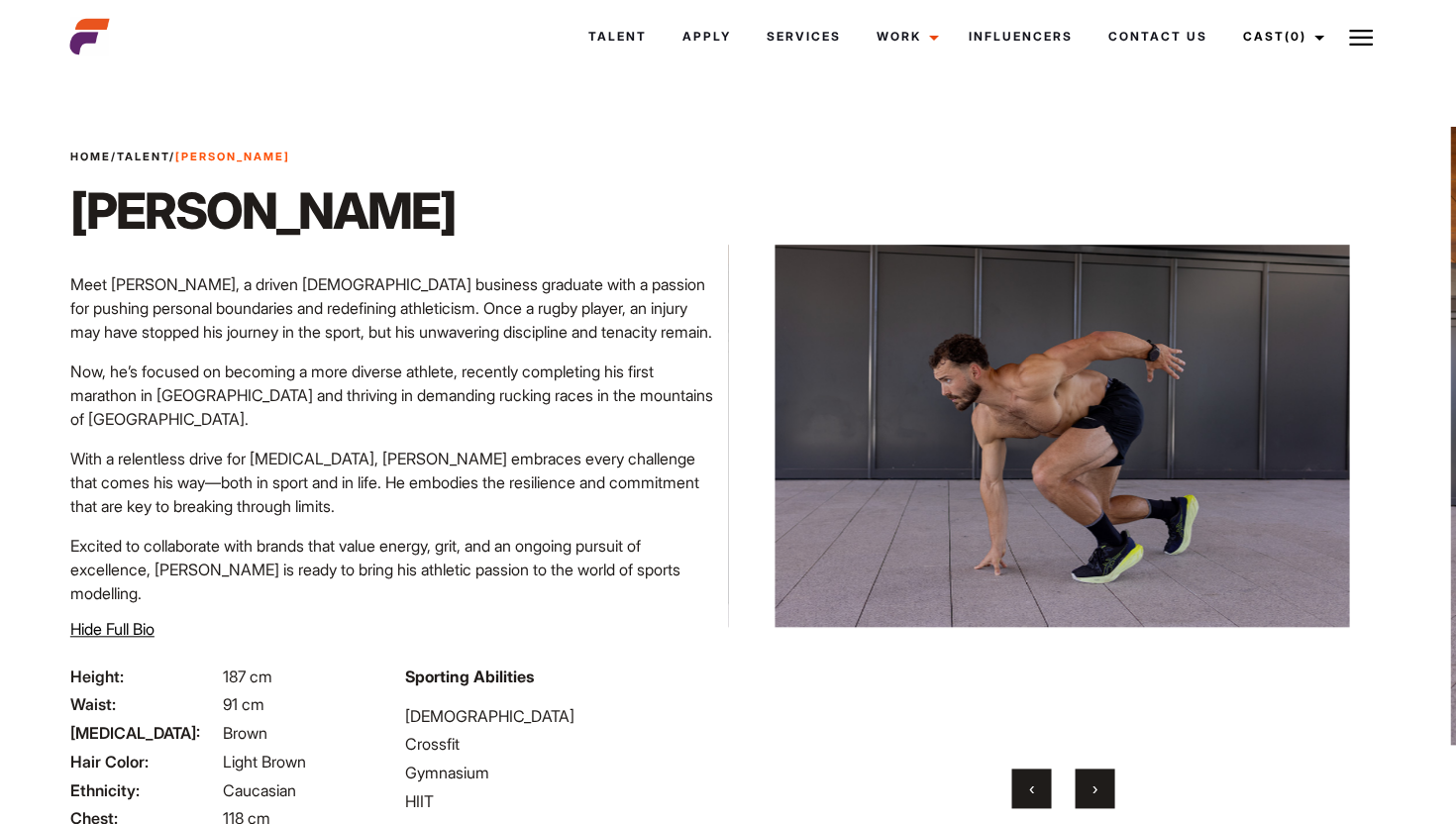 scroll, scrollTop: 0, scrollLeft: 0, axis: both 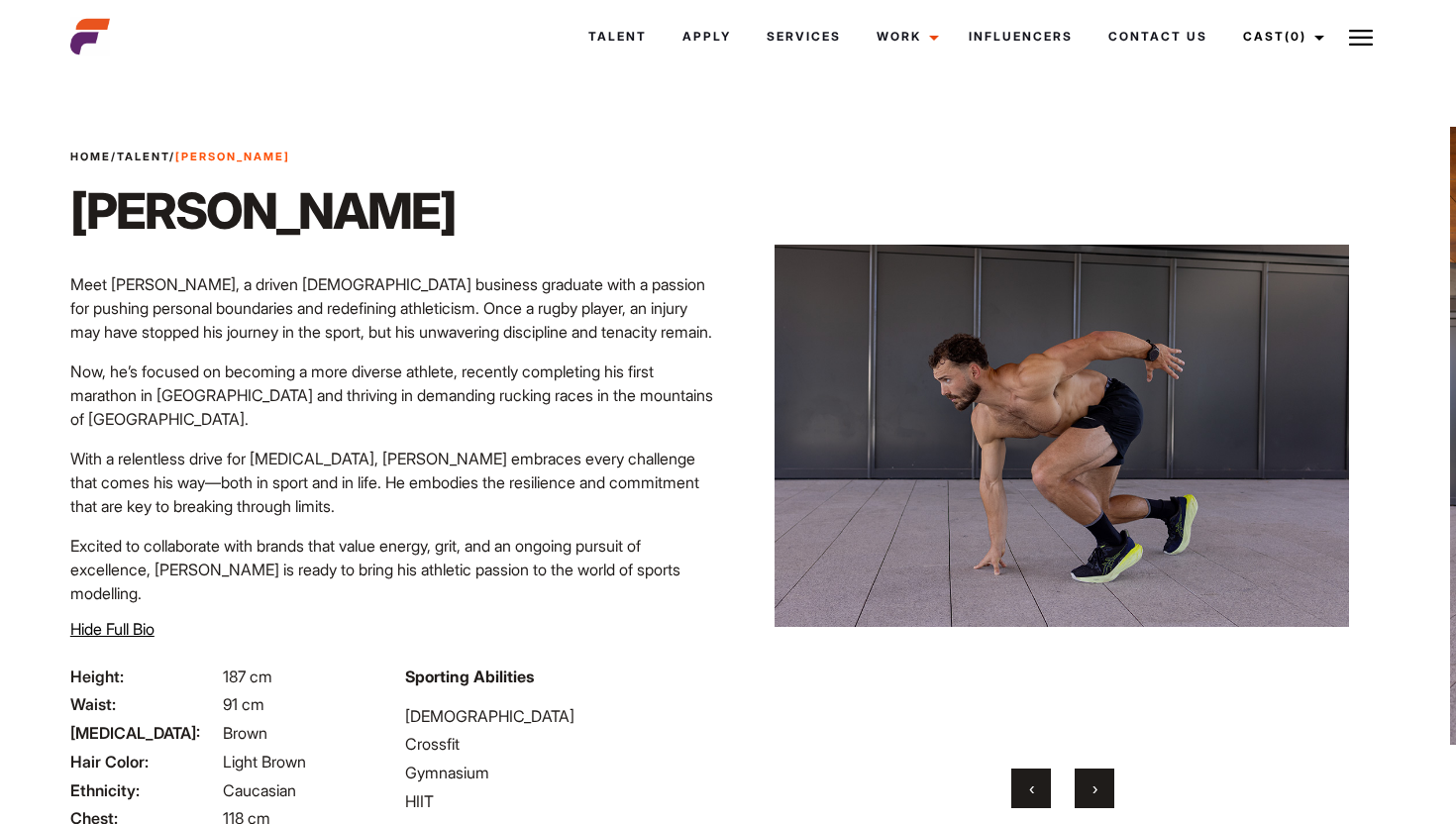 click on "›" at bounding box center (1094, 788) 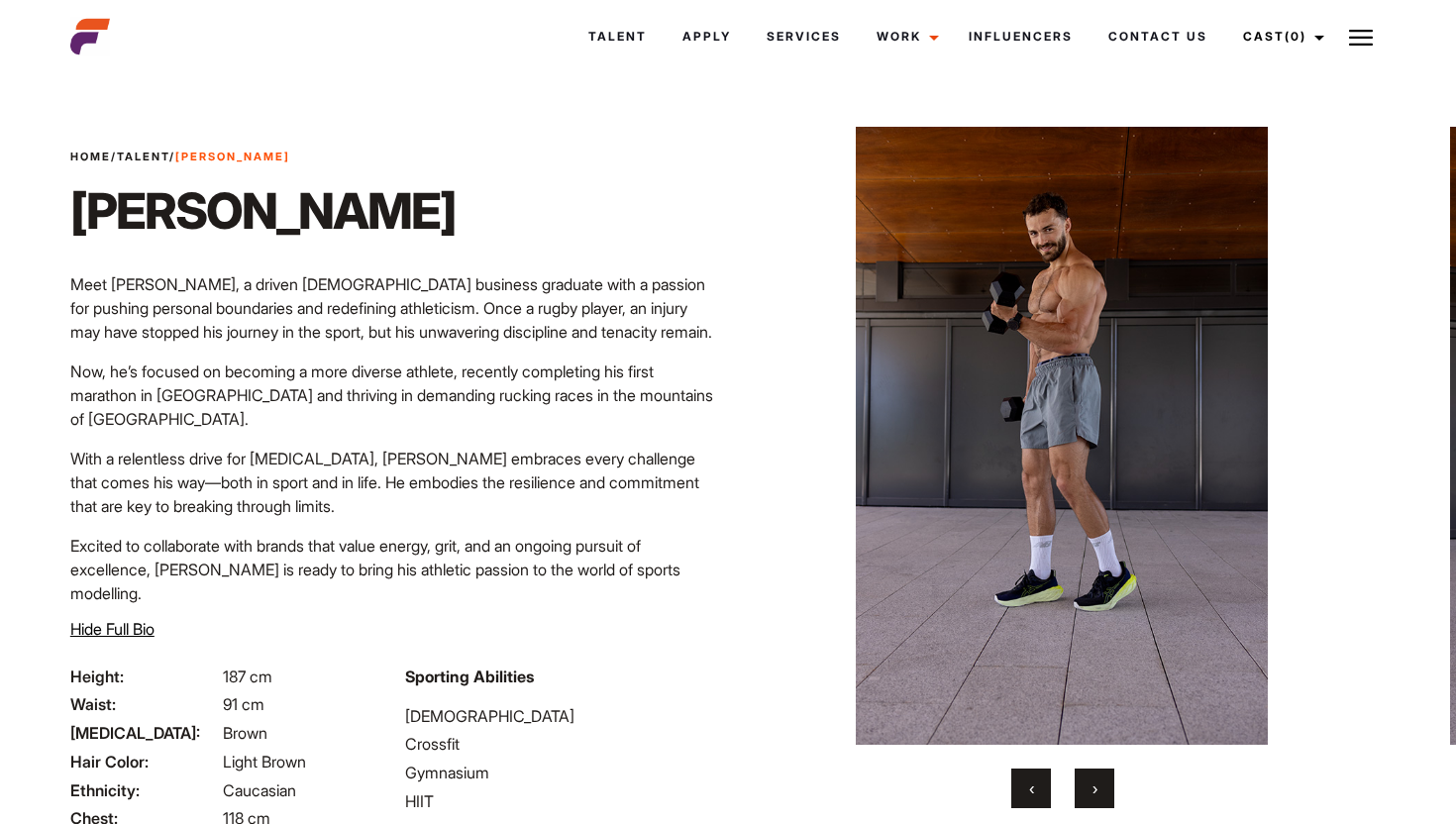 click on "›" at bounding box center [1094, 788] 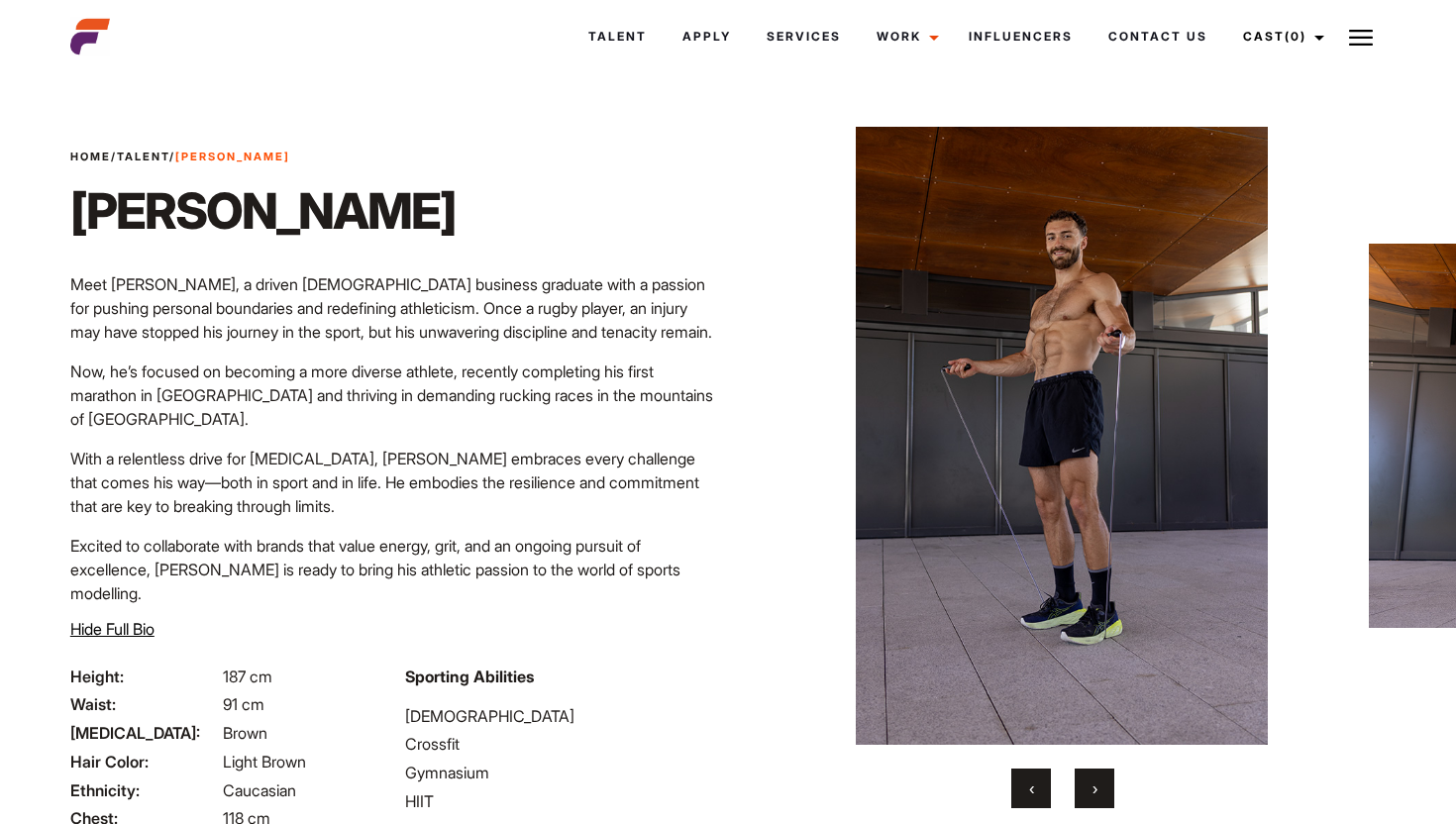 click on "›" at bounding box center (1094, 788) 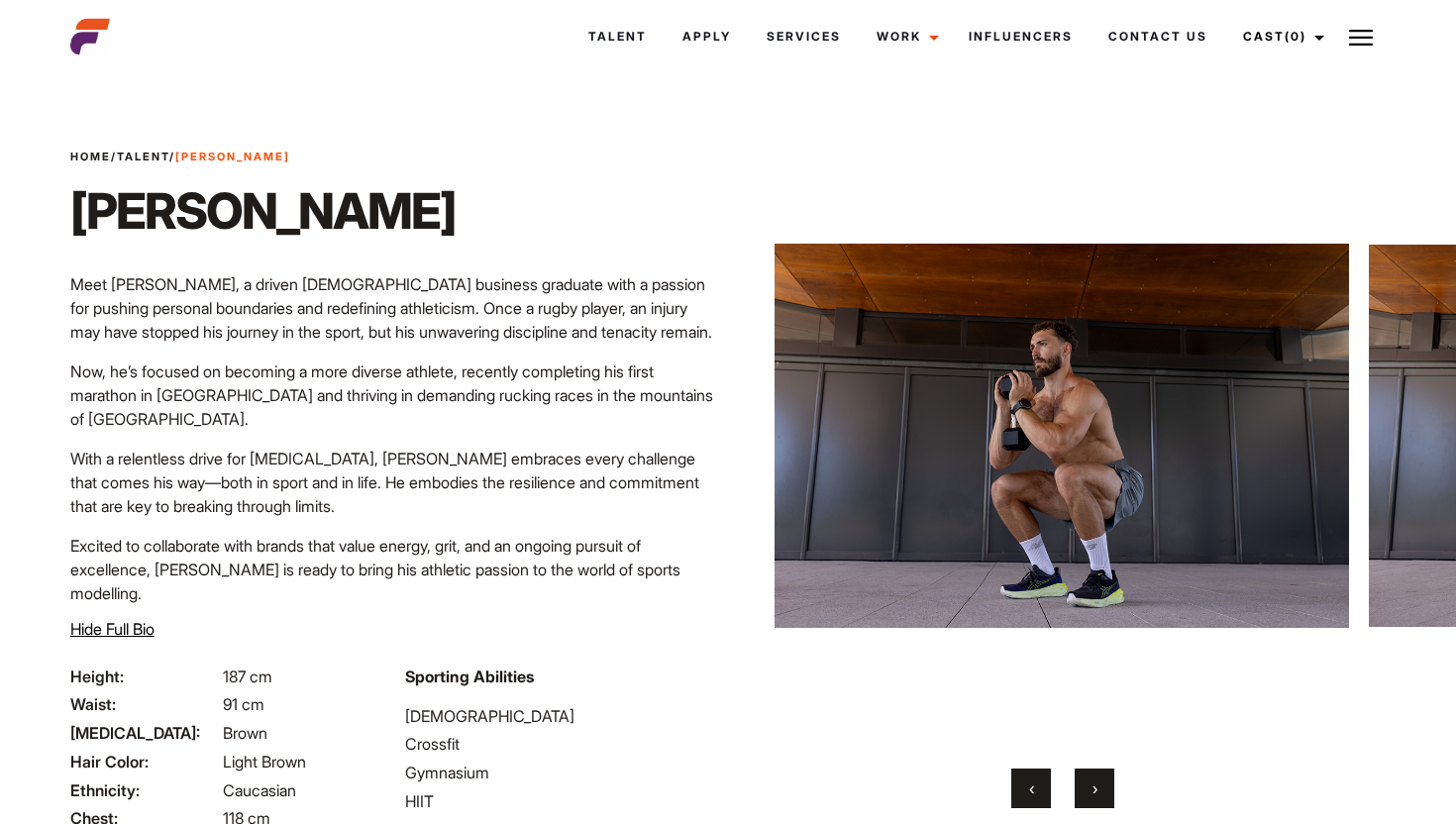 click on "›" at bounding box center (1094, 788) 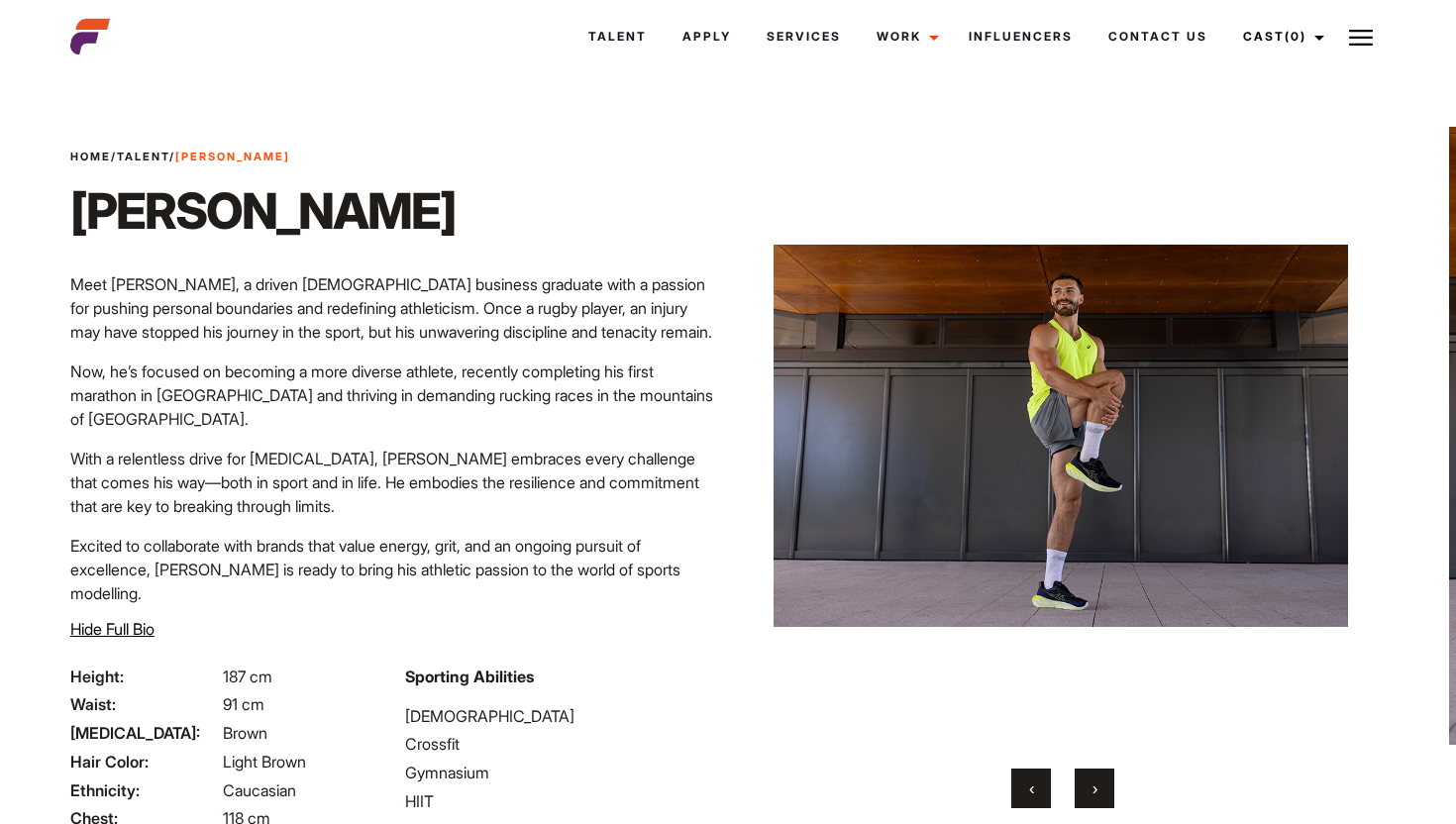 click on "‹" at bounding box center [1031, 788] 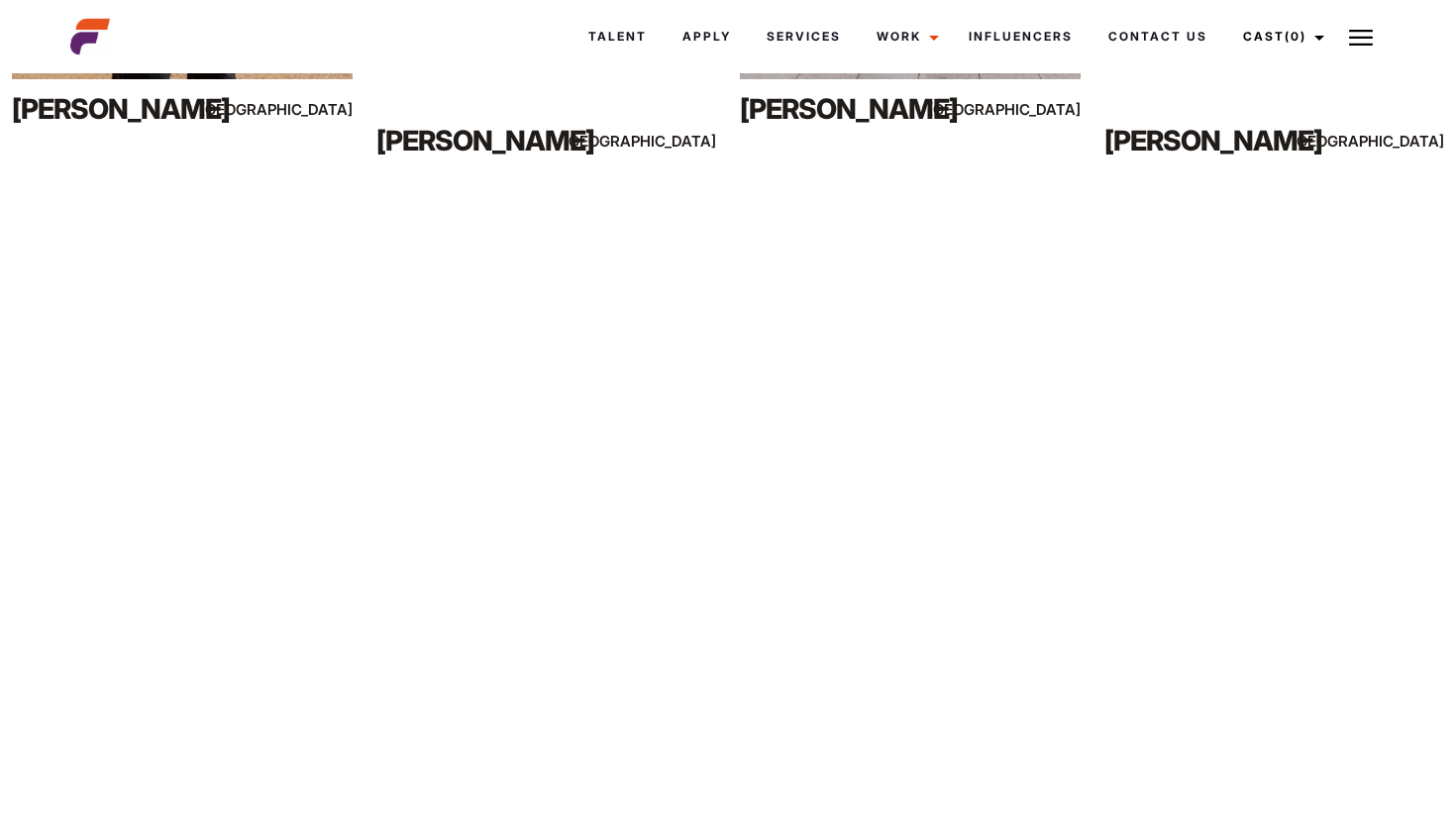 scroll, scrollTop: 4664, scrollLeft: 0, axis: vertical 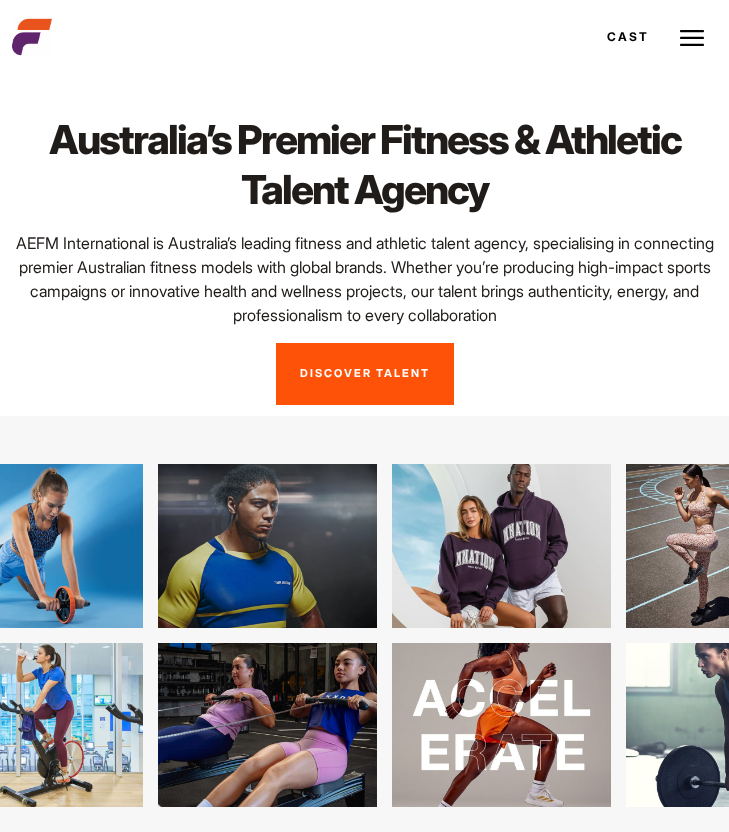 click at bounding box center (692, 38) 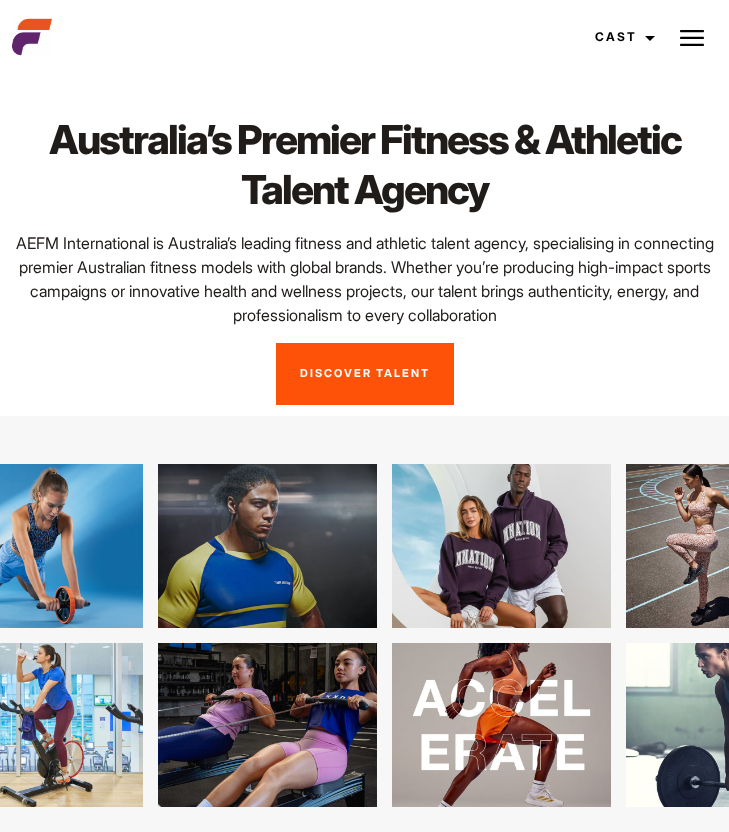 click at bounding box center [692, 38] 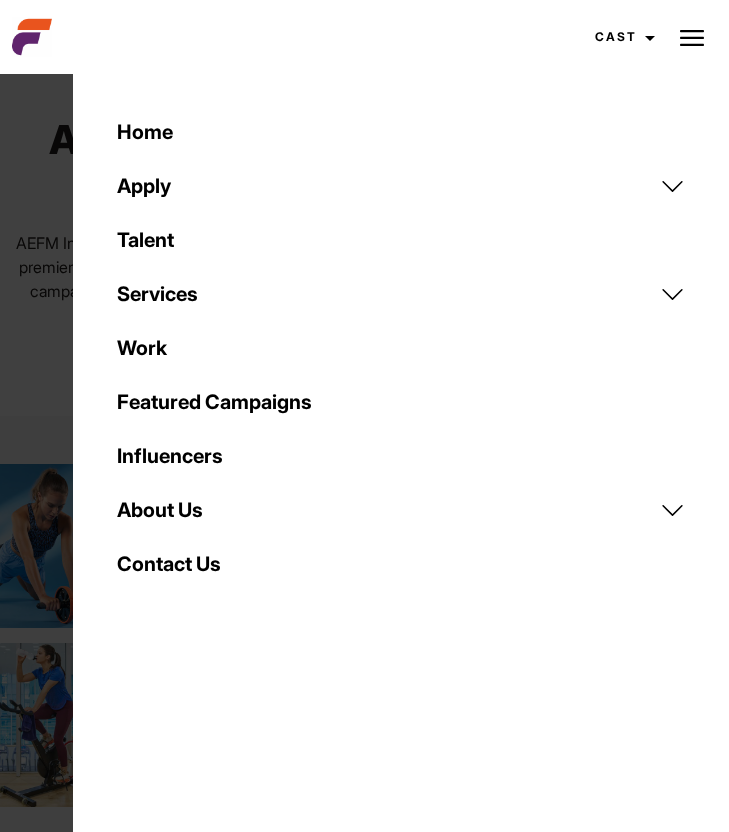 click on "Work" at bounding box center [401, 348] 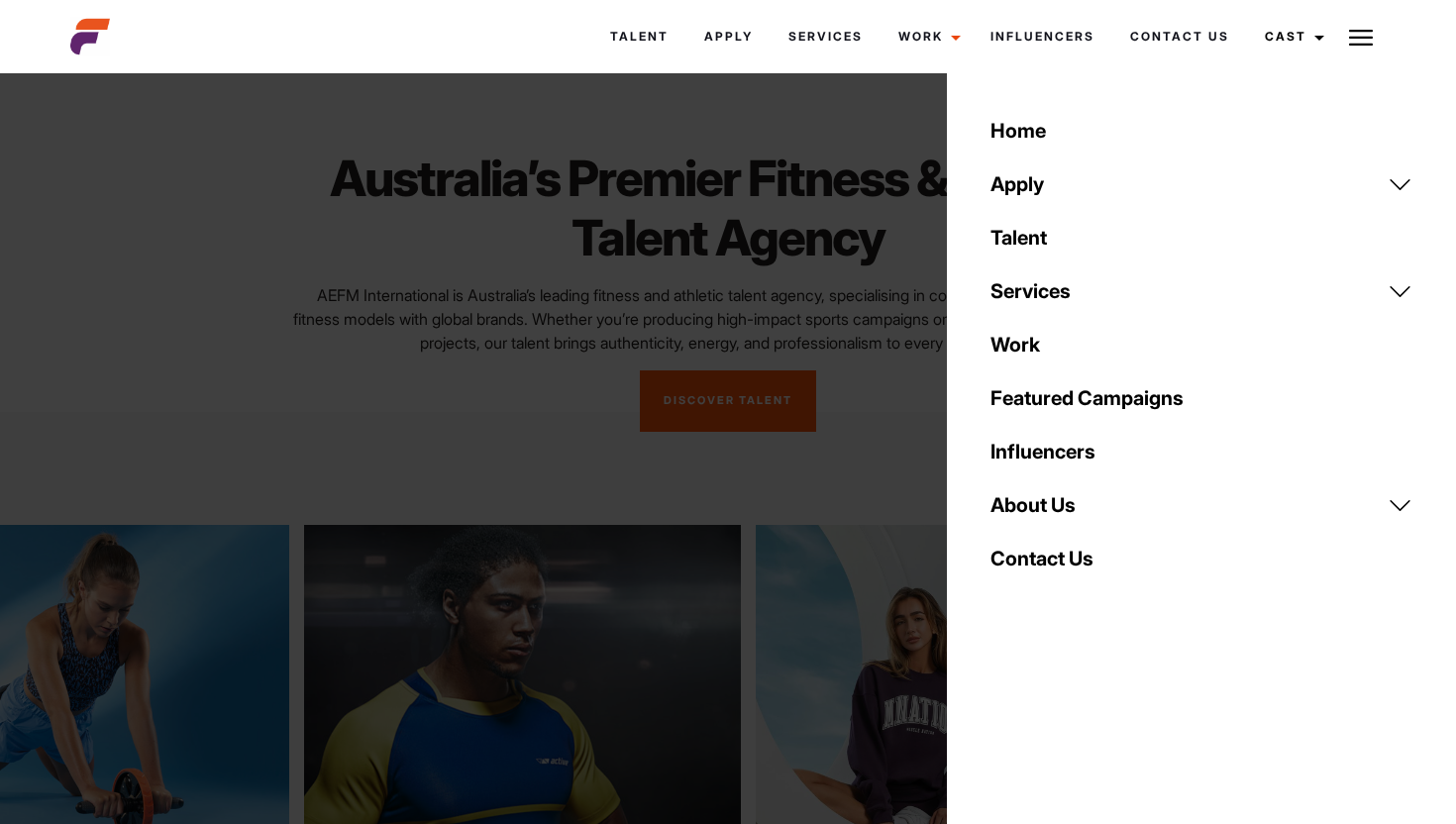click on "Featured Campaigns" at bounding box center (1201, 398) 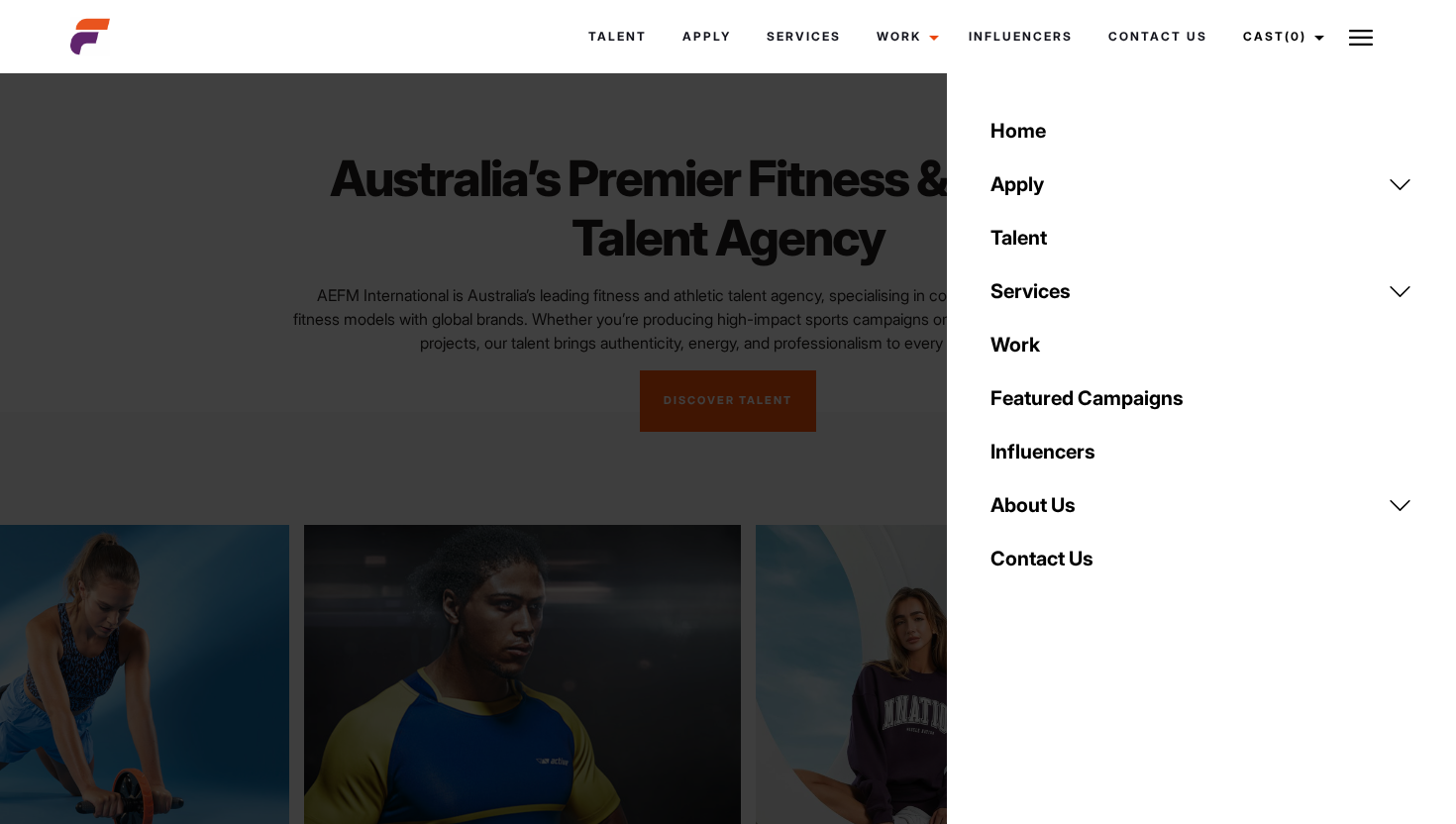 click on "Australia’s Premier Fitness & Athletic Talent Agency
AEFM International is Australia’s leading fitness and athletic talent agency, specialising in connecting premier Australian fitness models with global brands. Whether you’re producing high-impact sports campaigns or innovative health and wellness projects, our talent brings authenticity, energy, and professionalism to every collaboration
Discover Talent" at bounding box center [728, 290] 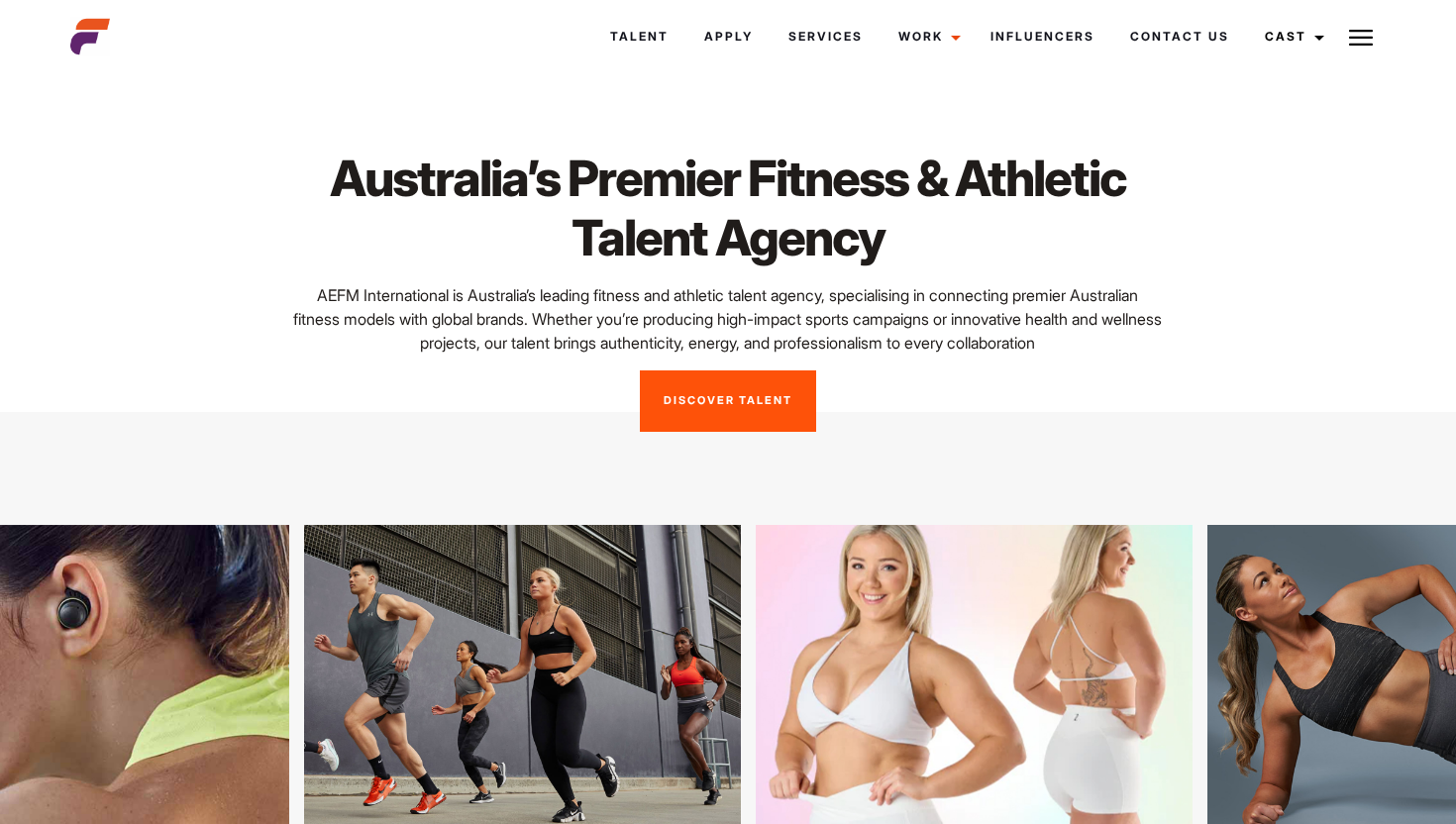 scroll, scrollTop: 0, scrollLeft: 0, axis: both 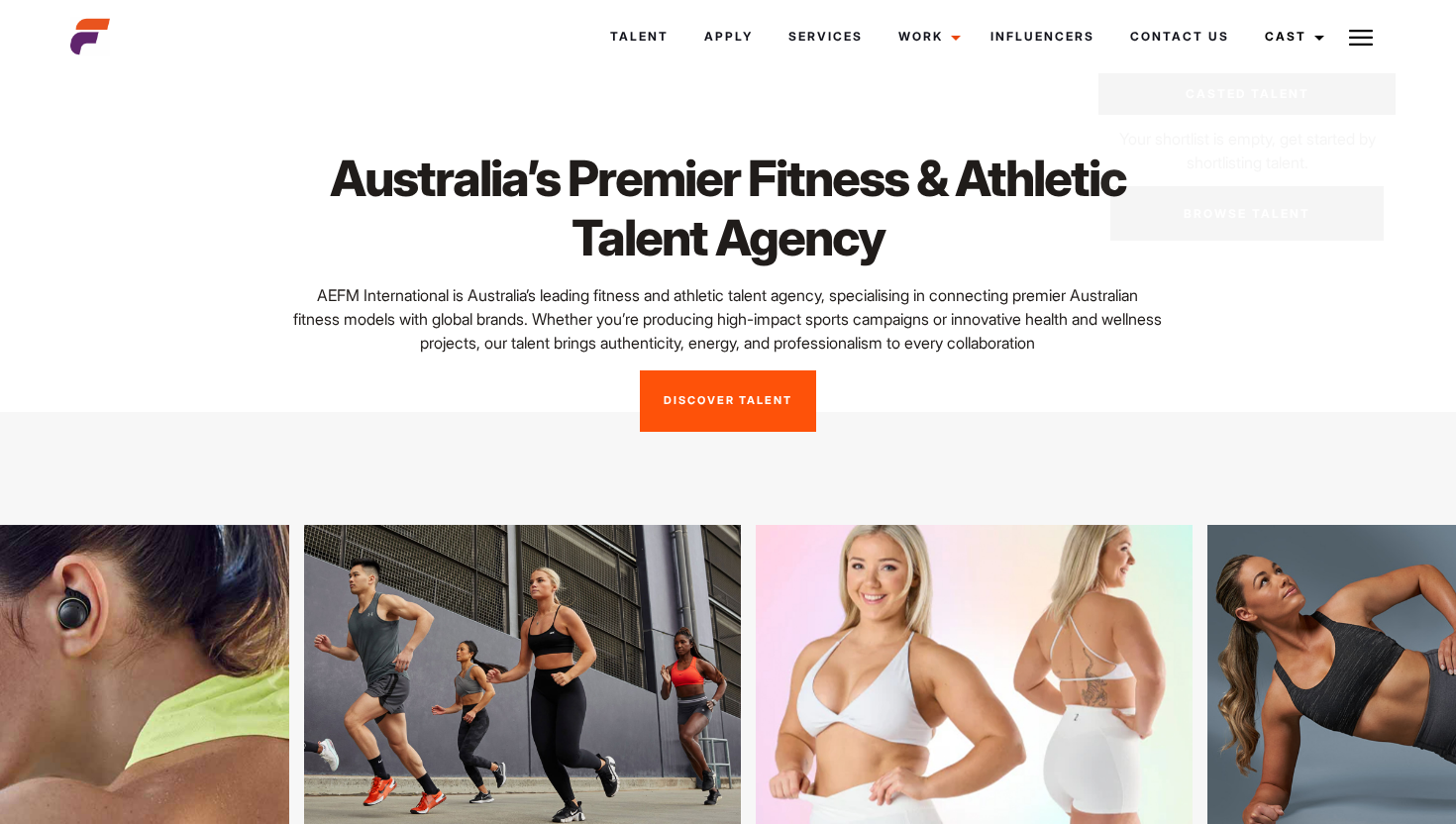 click at bounding box center [1361, 38] 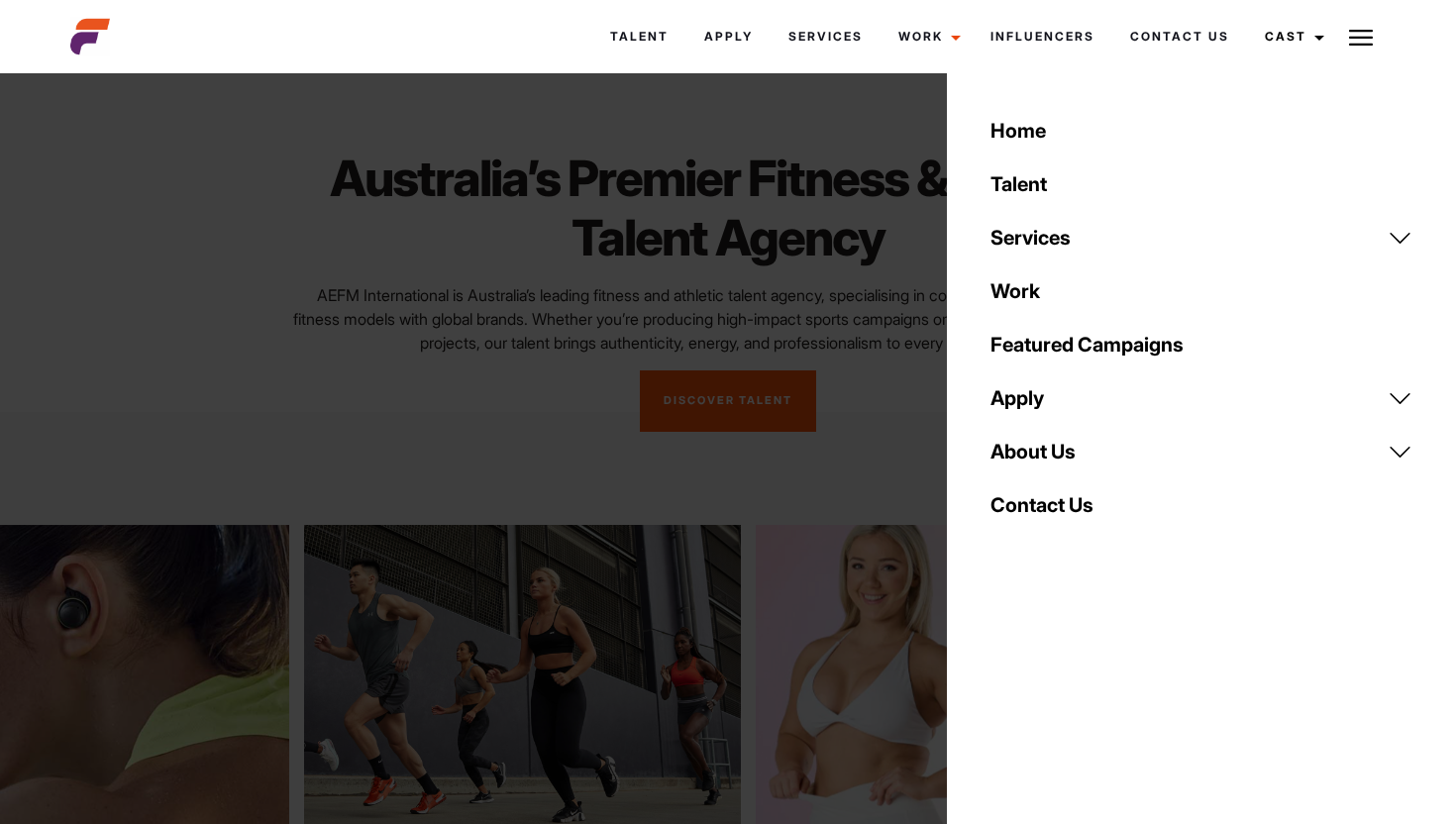click on "Featured Campaigns" at bounding box center (1201, 345) 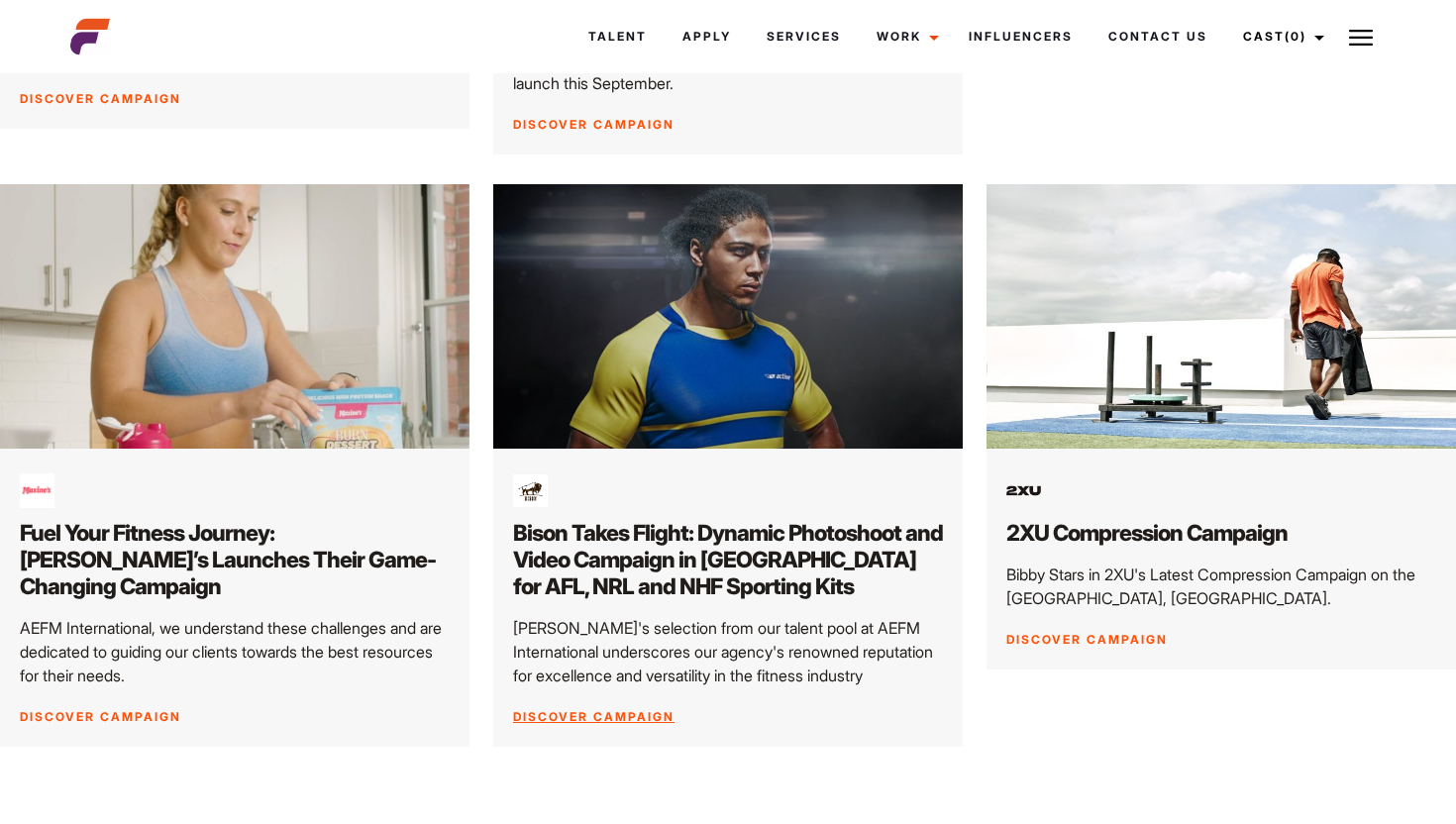 scroll, scrollTop: 1497, scrollLeft: 0, axis: vertical 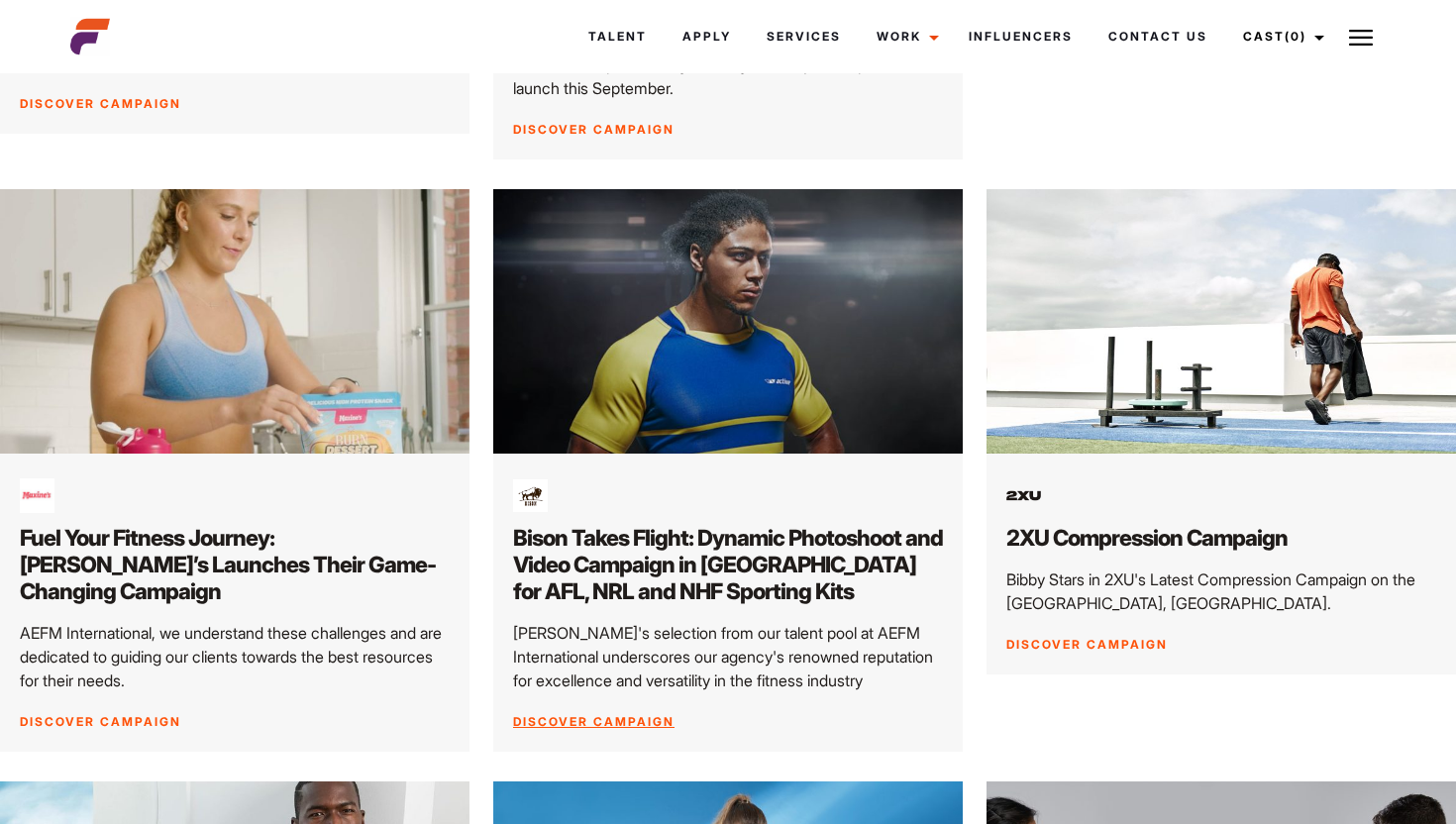 click on "Bison Takes Flight: Dynamic Photoshoot and Video Campaign in [GEOGRAPHIC_DATA] for AFL, NRL and NHF Sporting Kits" at bounding box center (728, 565) 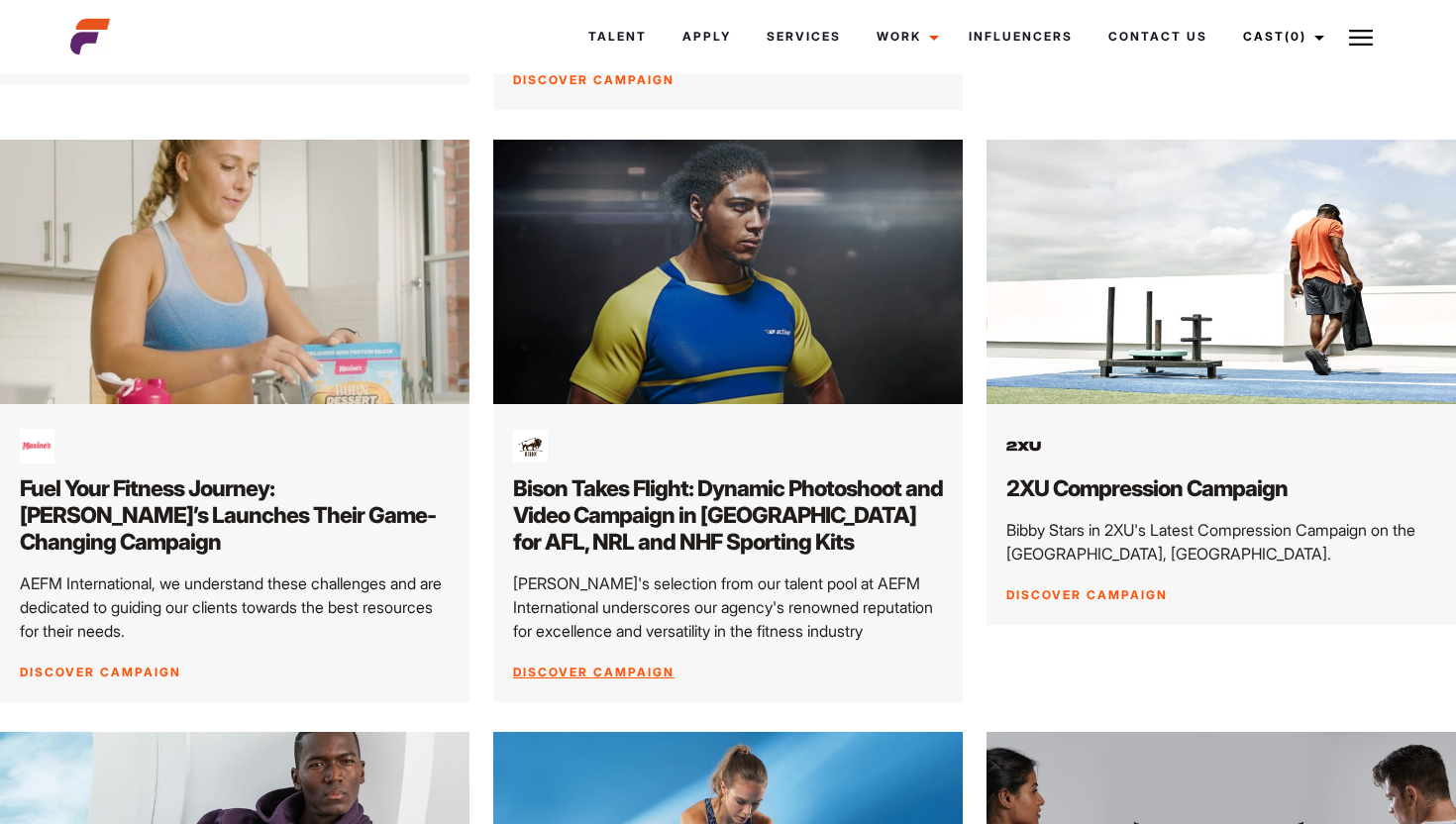 scroll, scrollTop: 1559, scrollLeft: 0, axis: vertical 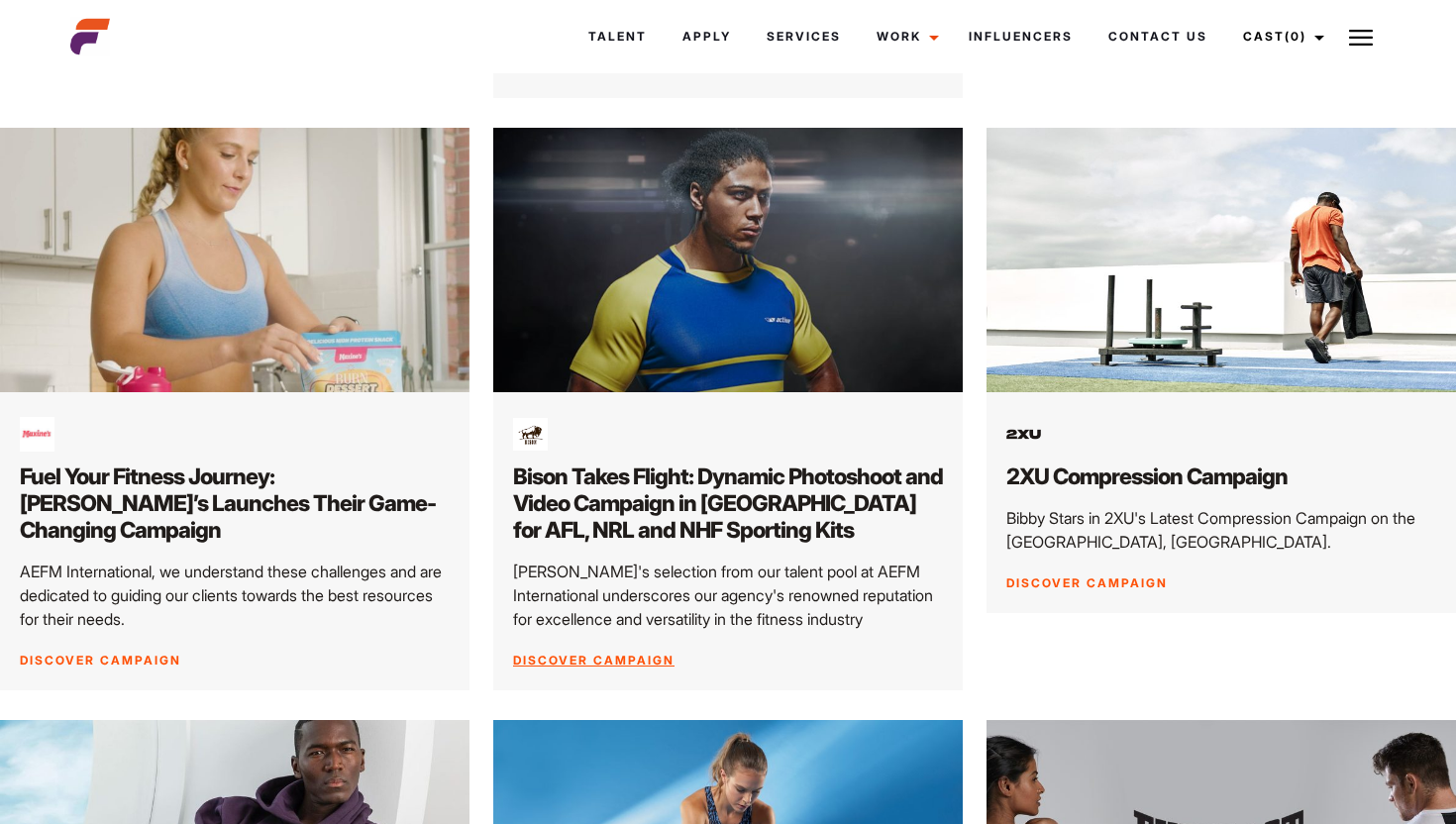 click on "Discover Campaign" at bounding box center (593, 660) 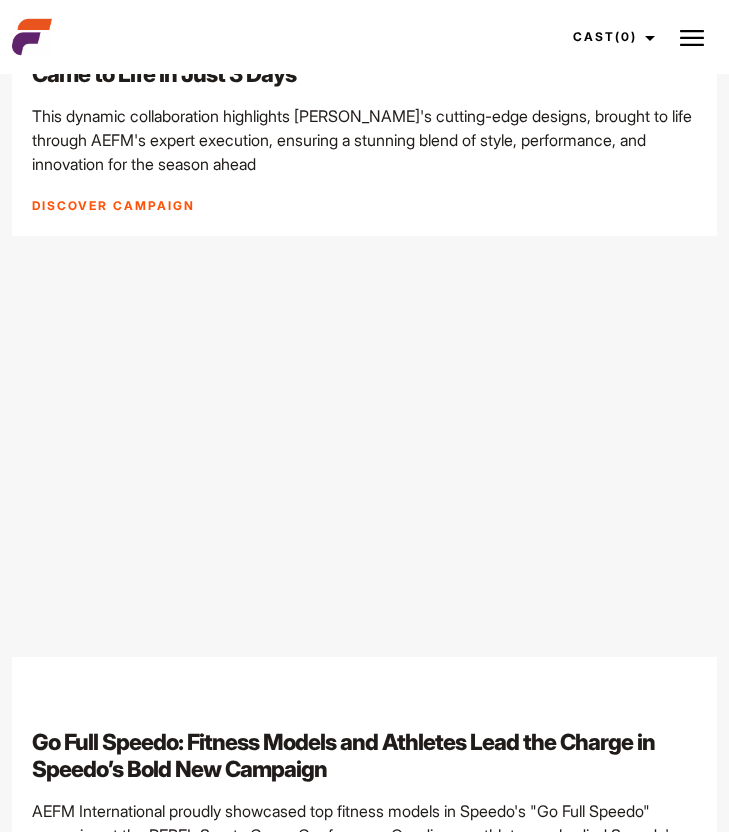 scroll, scrollTop: 5391, scrollLeft: 0, axis: vertical 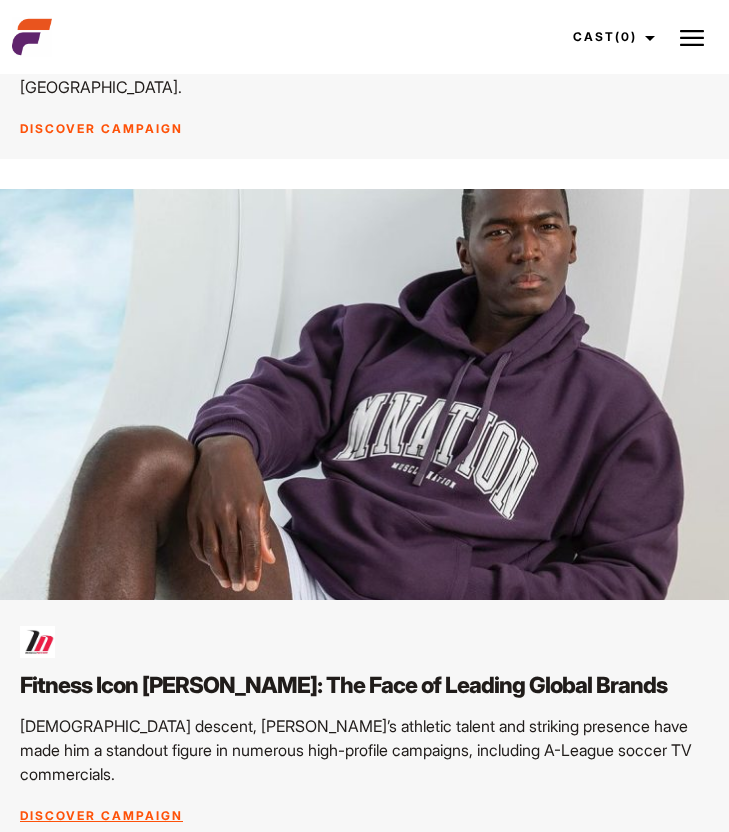 click on "Discover Campaign" at bounding box center [101, 815] 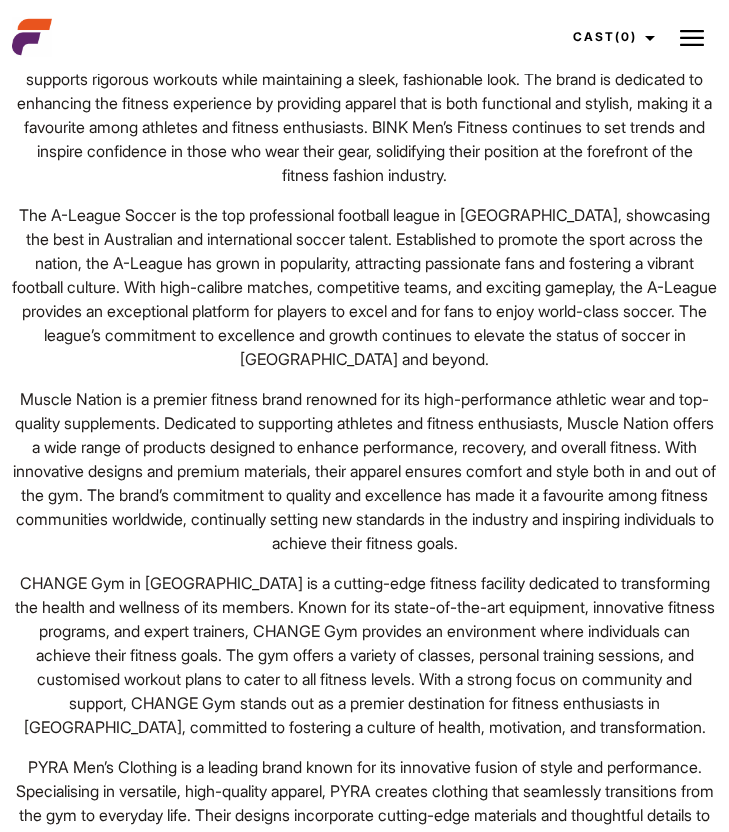 scroll, scrollTop: 500, scrollLeft: 0, axis: vertical 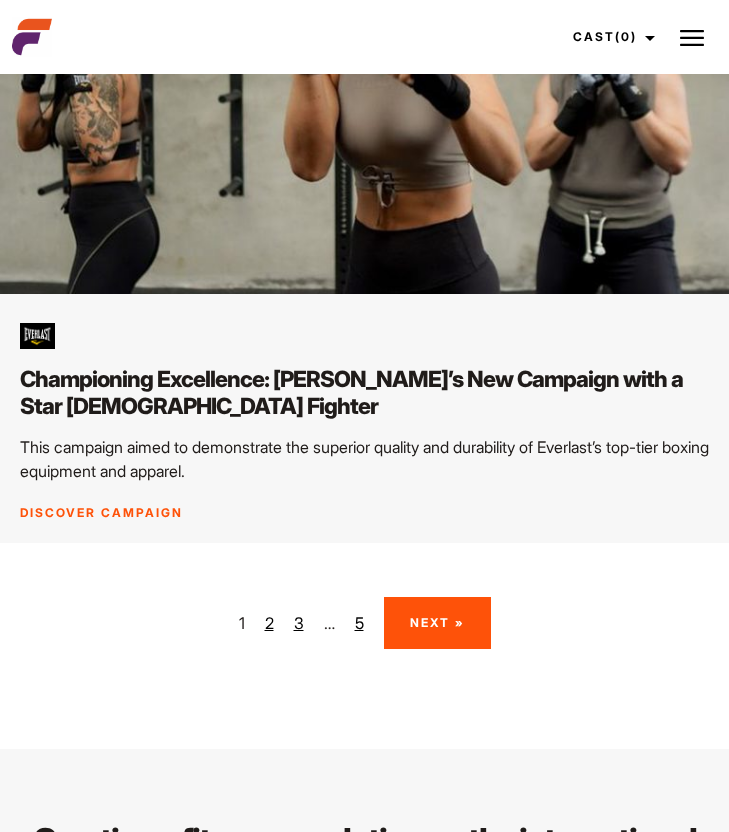 click on "2" at bounding box center [269, 623] 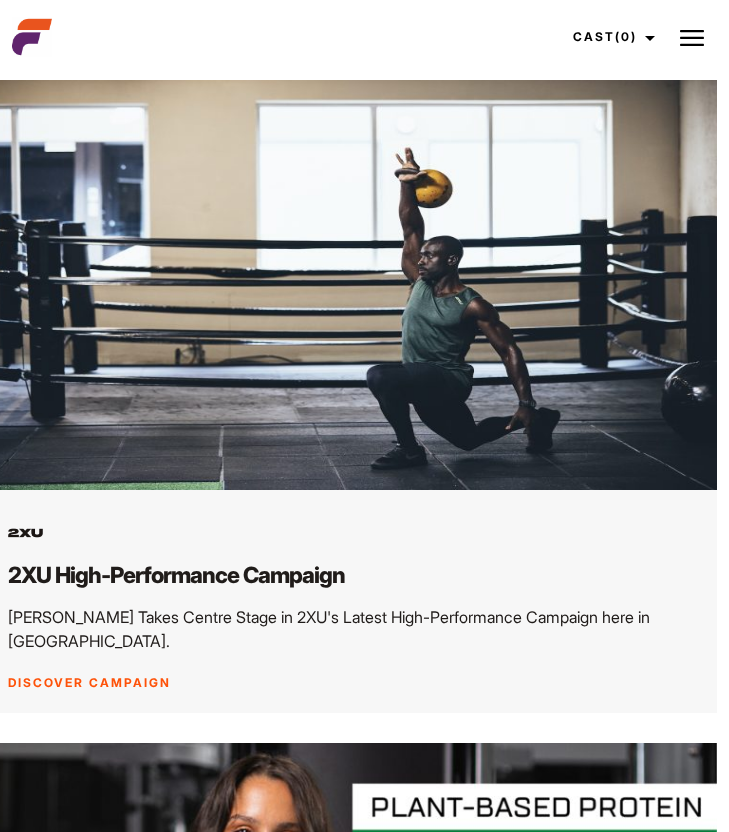 scroll, scrollTop: 3148, scrollLeft: 12, axis: both 